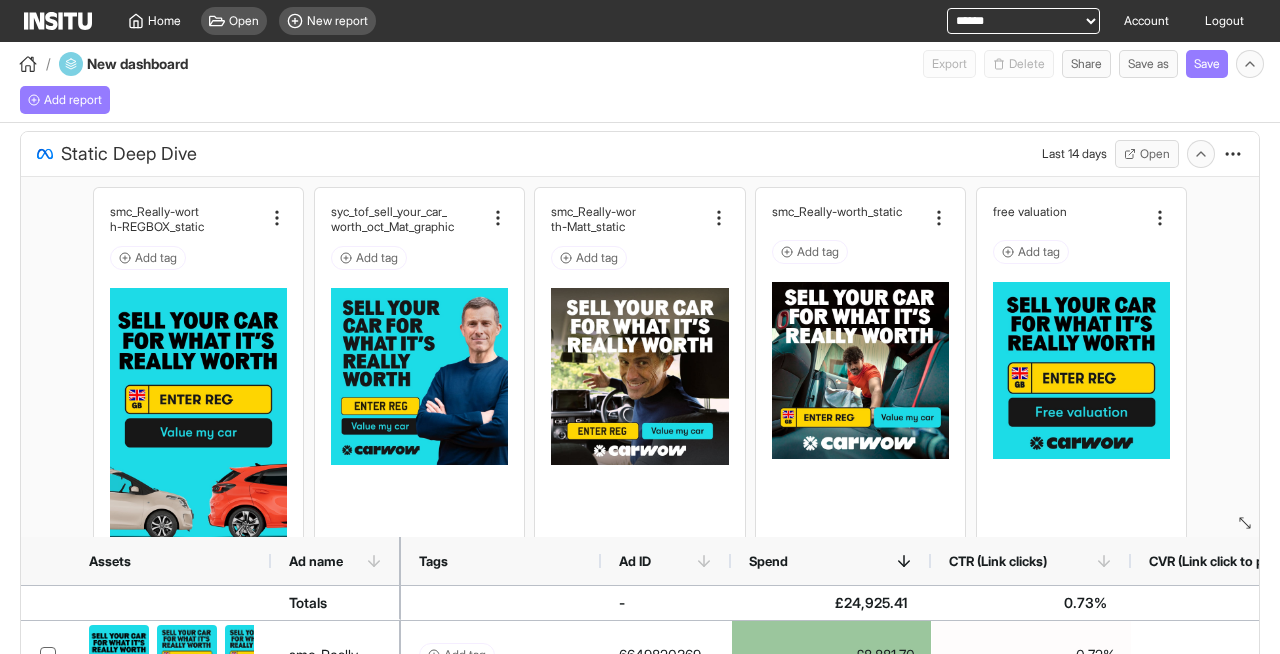 scroll, scrollTop: 0, scrollLeft: 0, axis: both 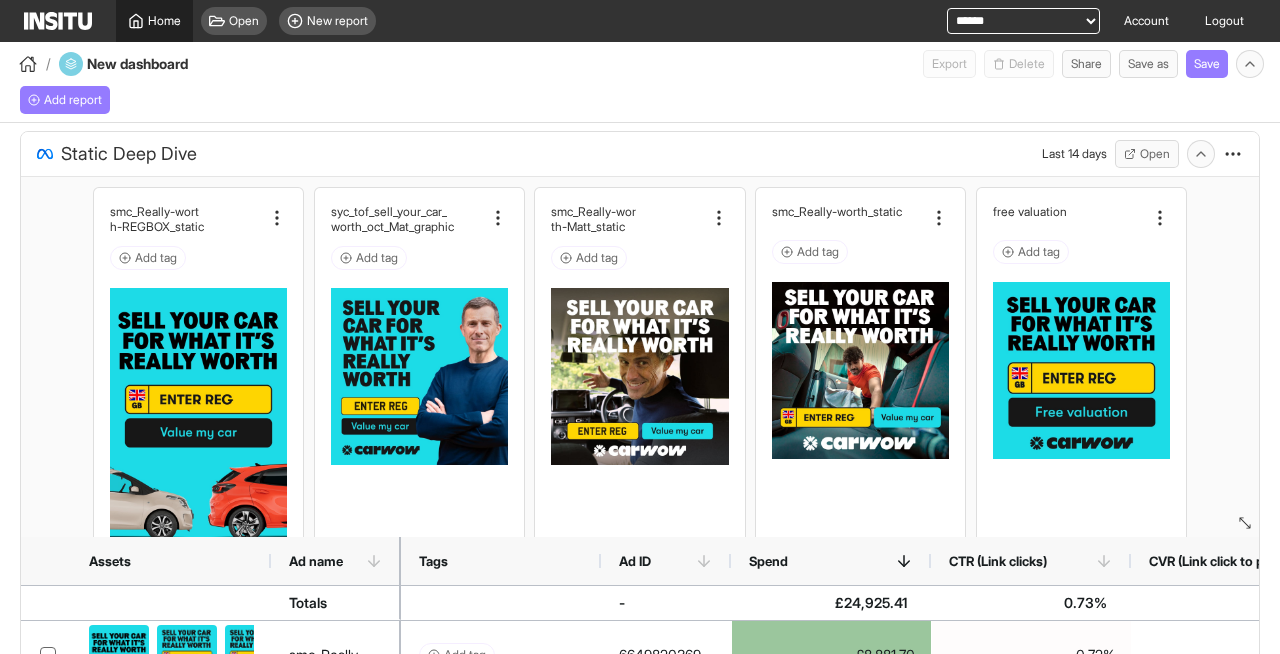 click on "Home" at bounding box center (164, 21) 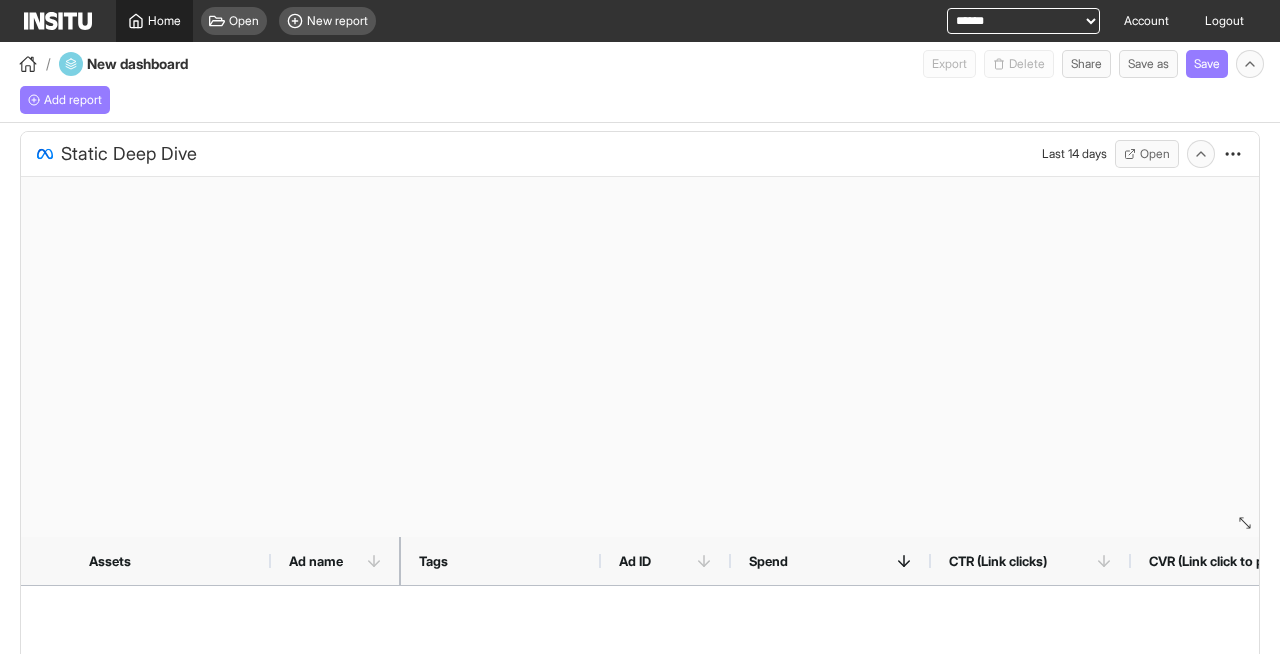 click on "Home" at bounding box center (164, 21) 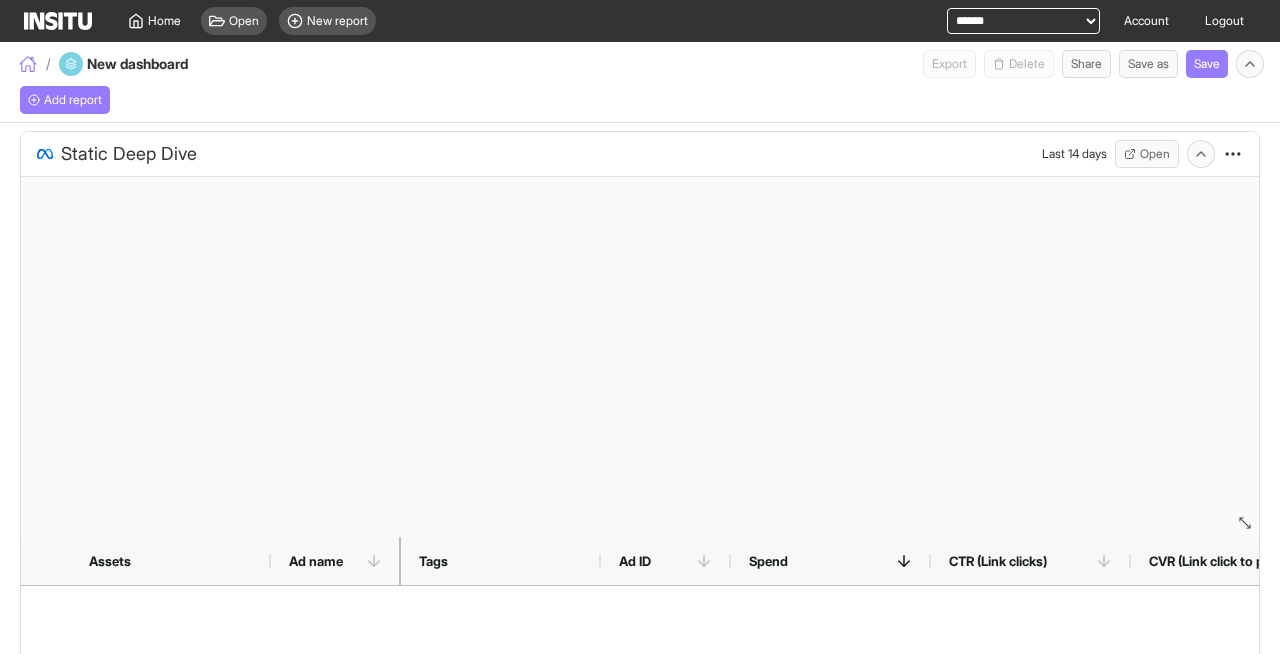 click 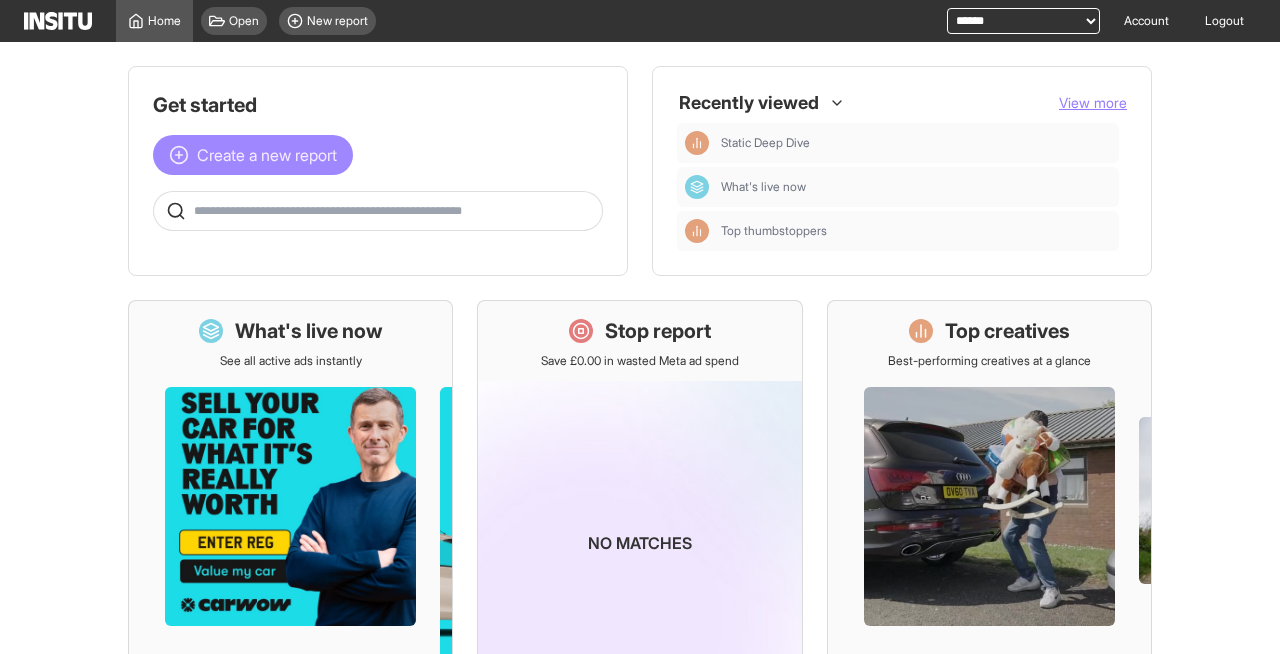 click on "Create a new report" at bounding box center [267, 155] 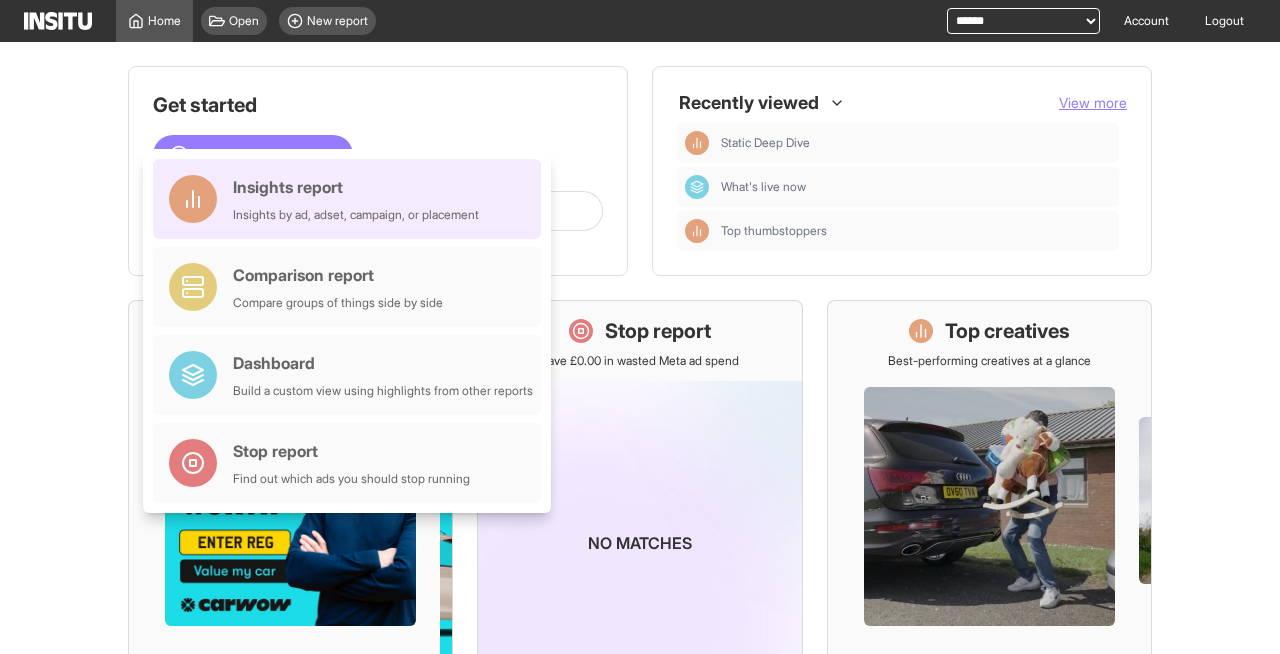 click on "Insights report" at bounding box center [356, 187] 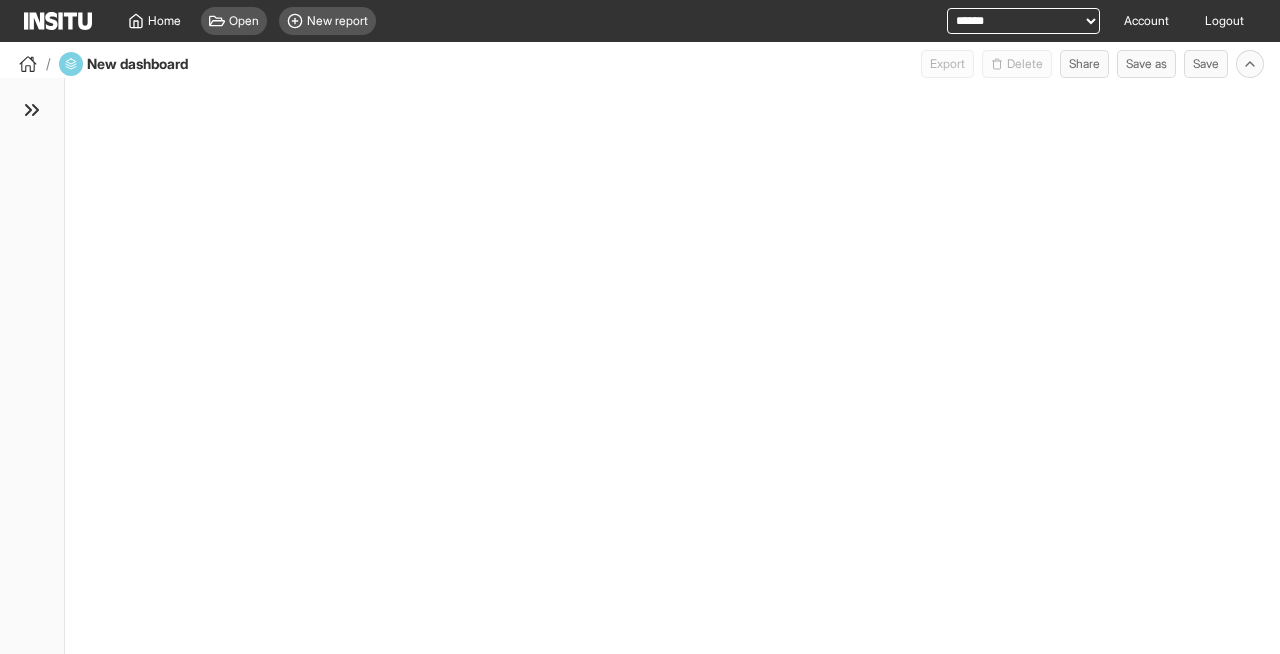select on "**" 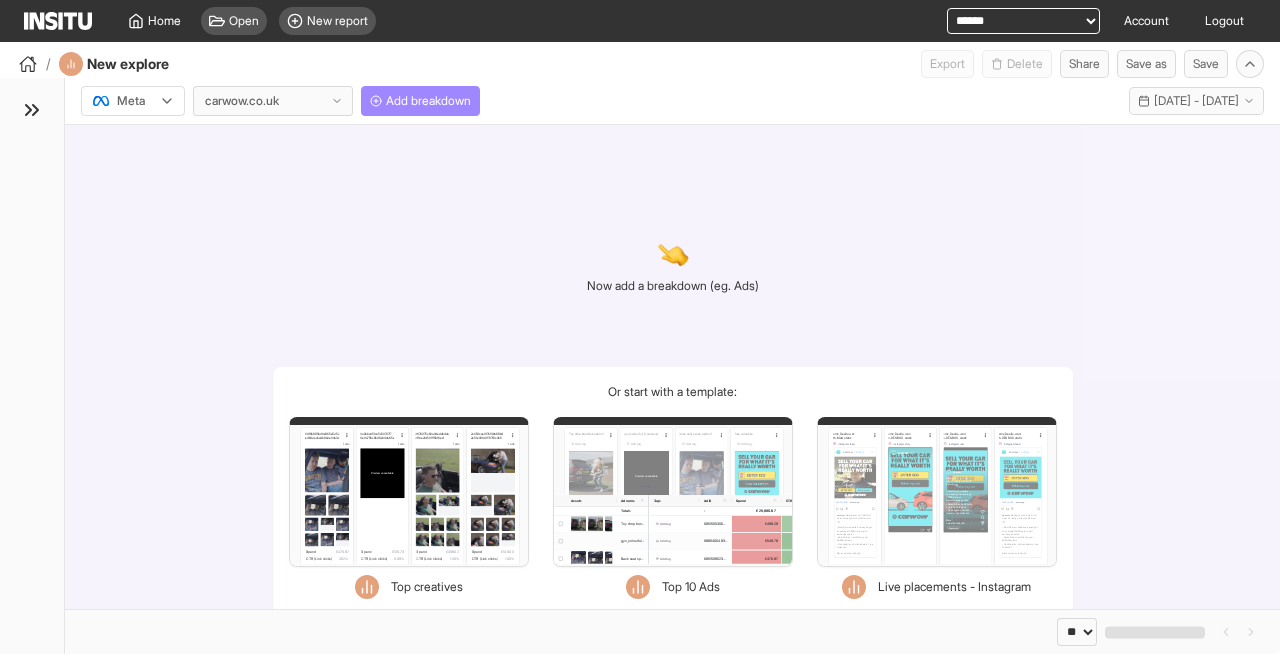 click on "Add breakdown" at bounding box center (428, 101) 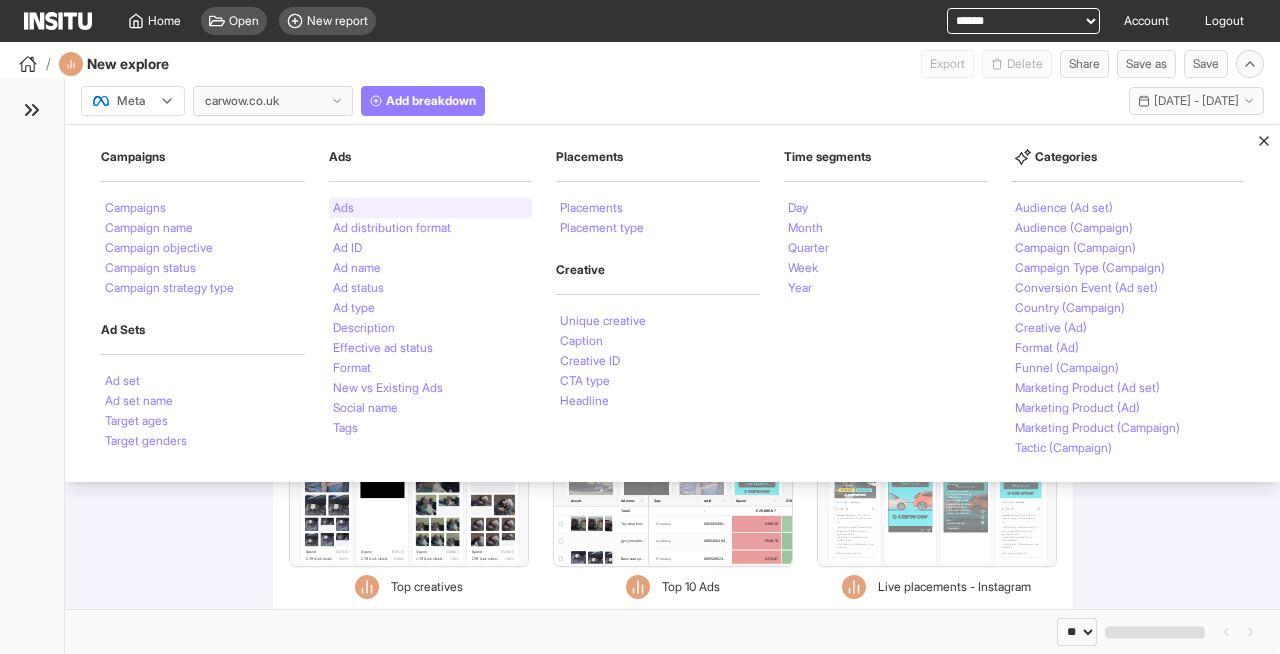 click on "Ads" at bounding box center [343, 208] 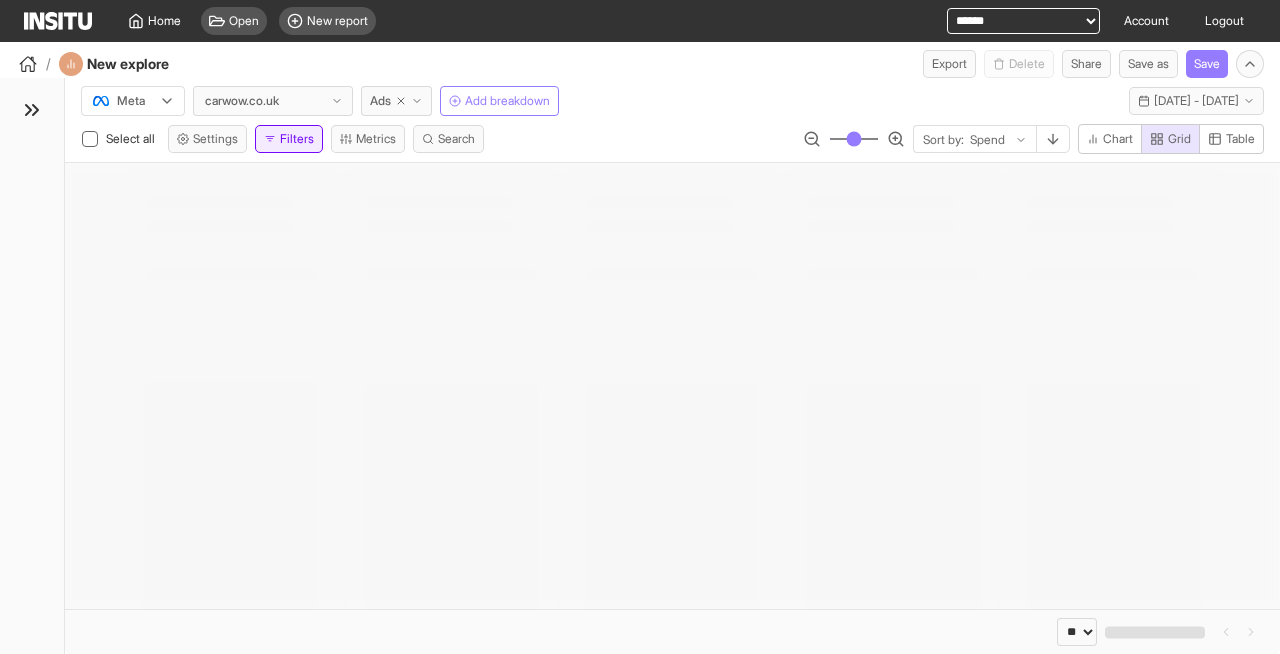 click on "Filters" at bounding box center [289, 139] 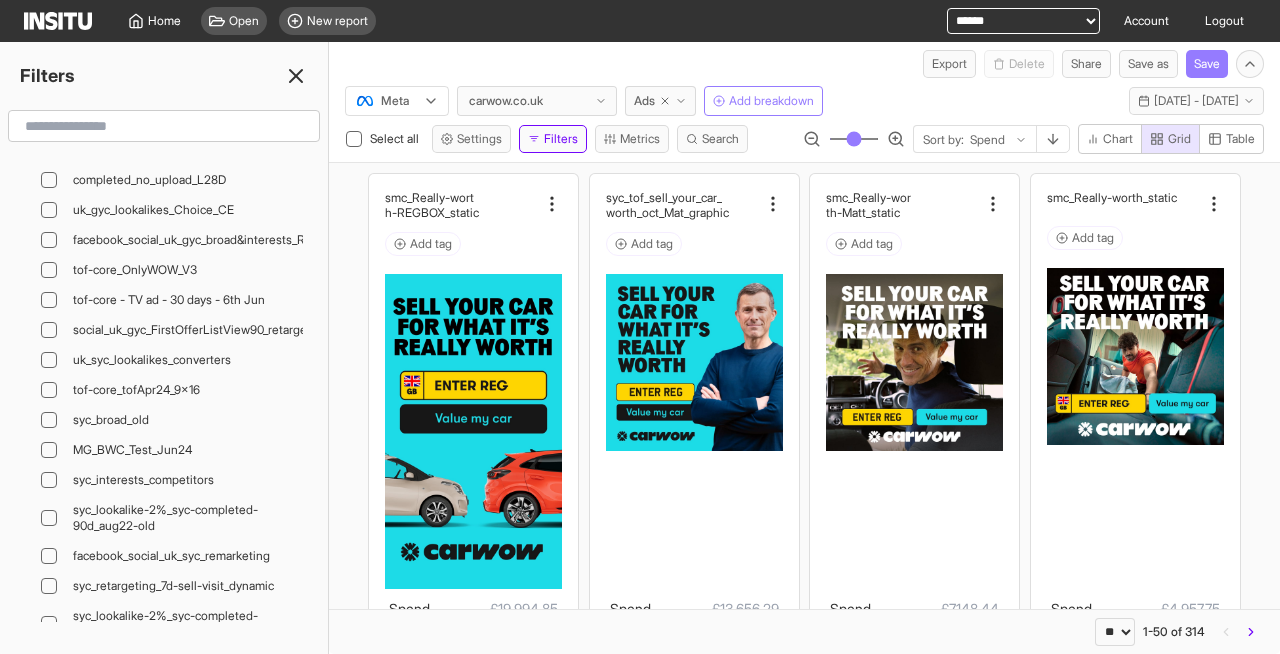 scroll, scrollTop: 1504, scrollLeft: 0, axis: vertical 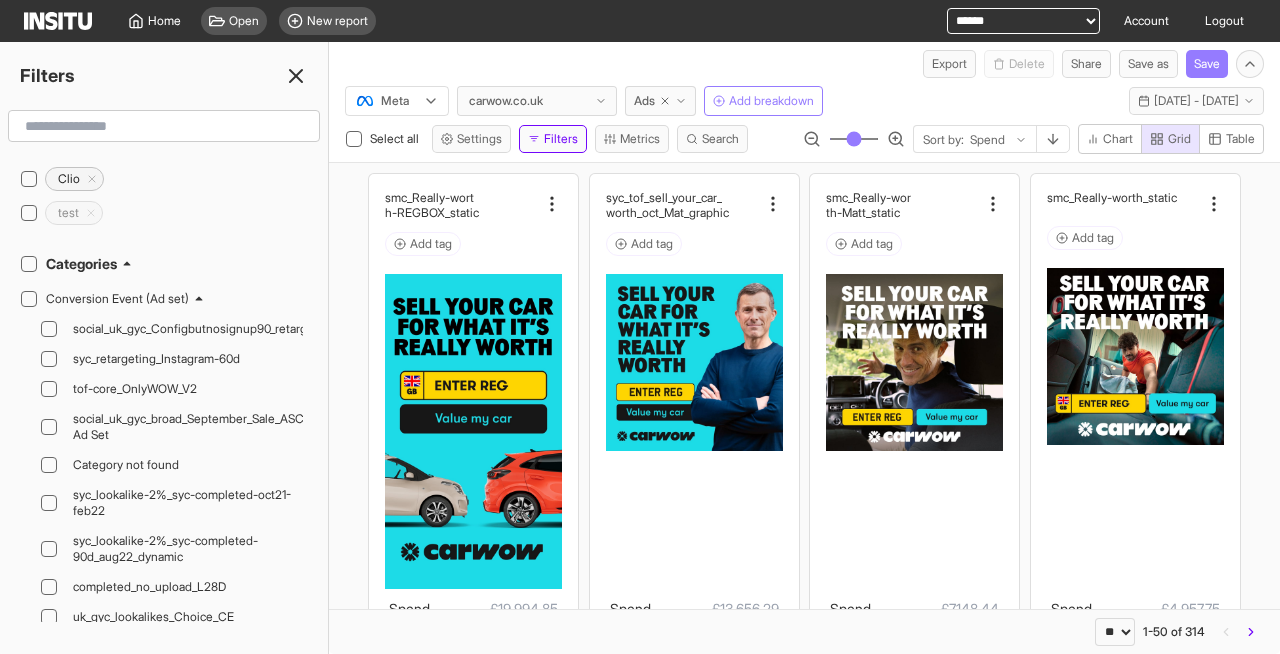 click 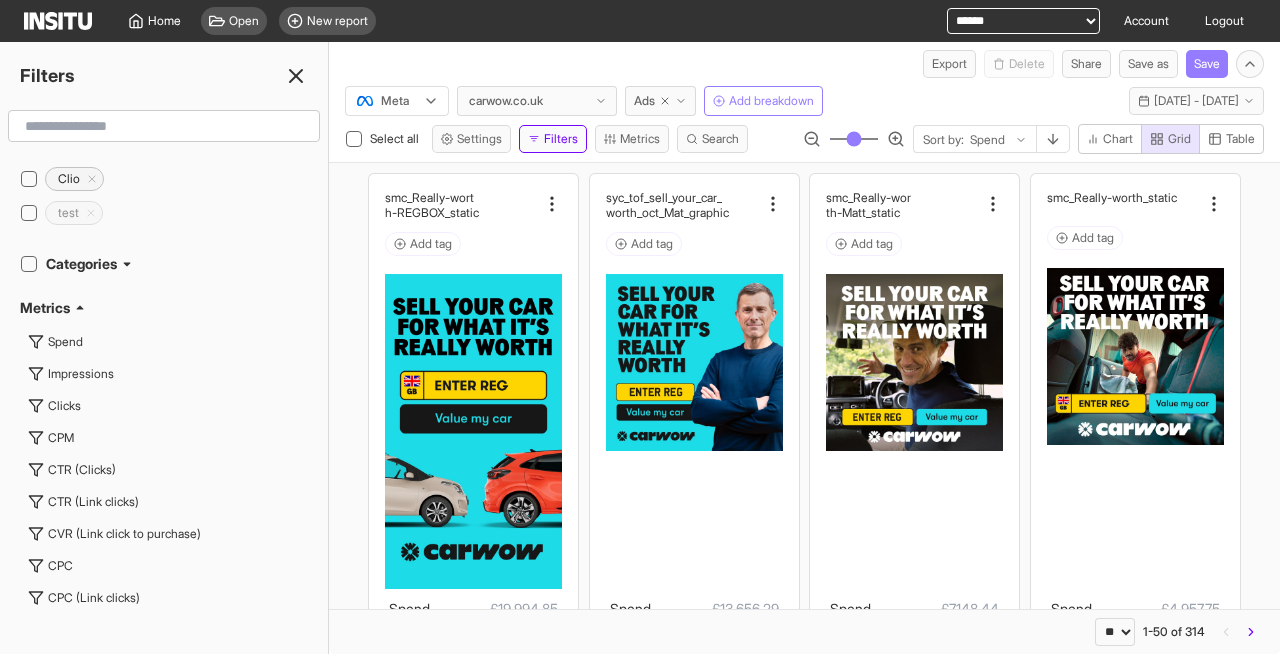 click 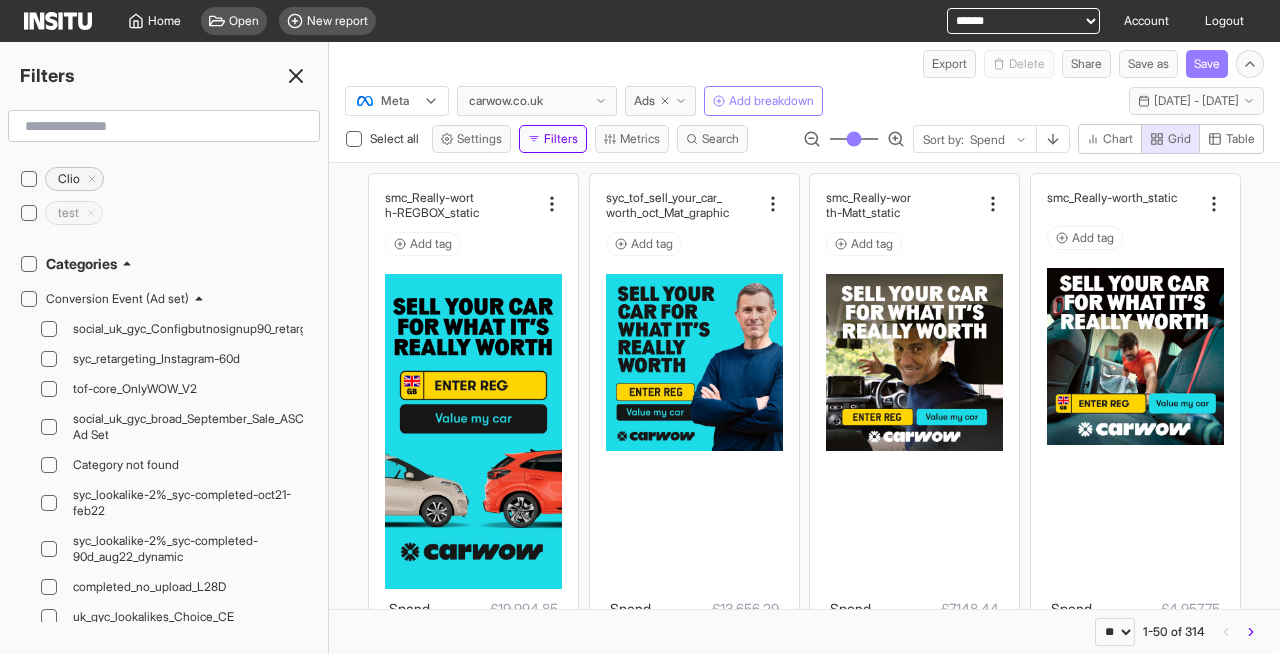 click 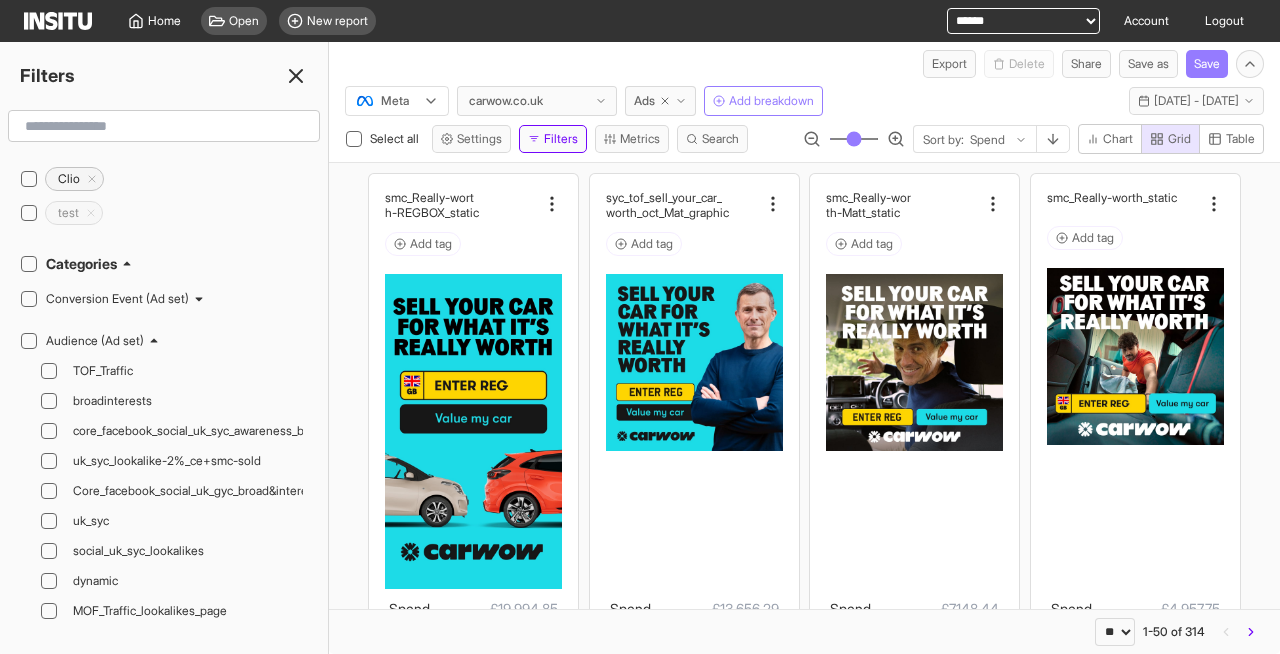click on "Audience (Ad set)" at bounding box center [177, 341] 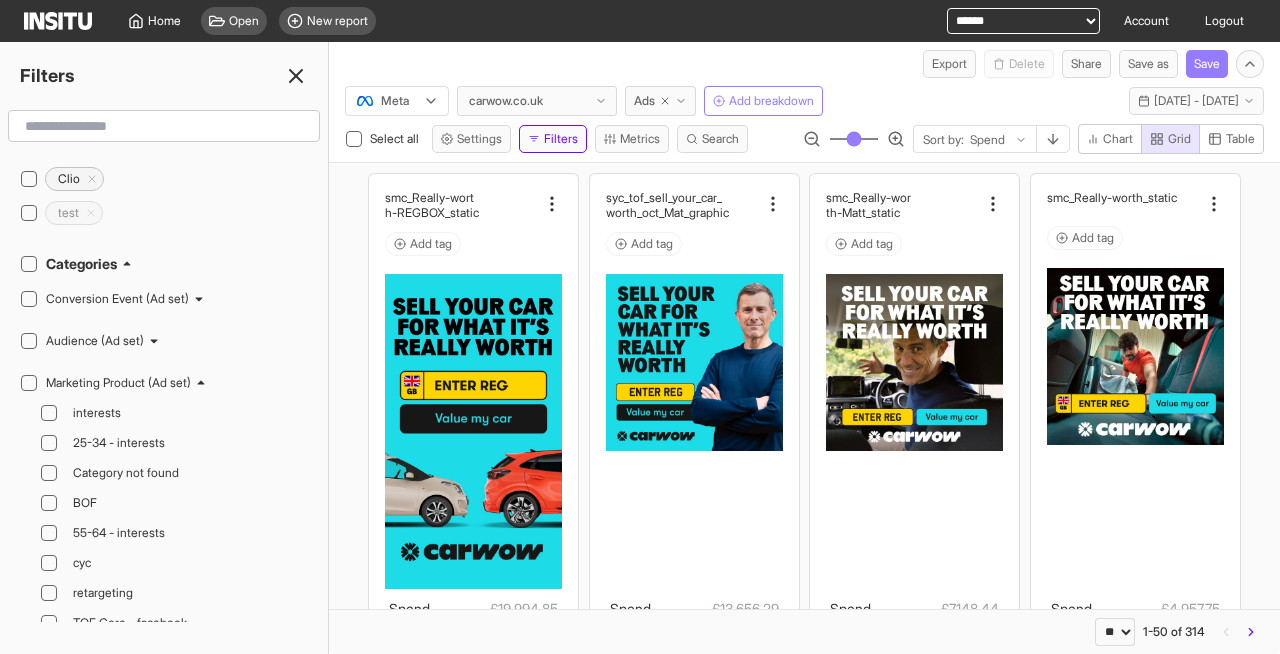 click 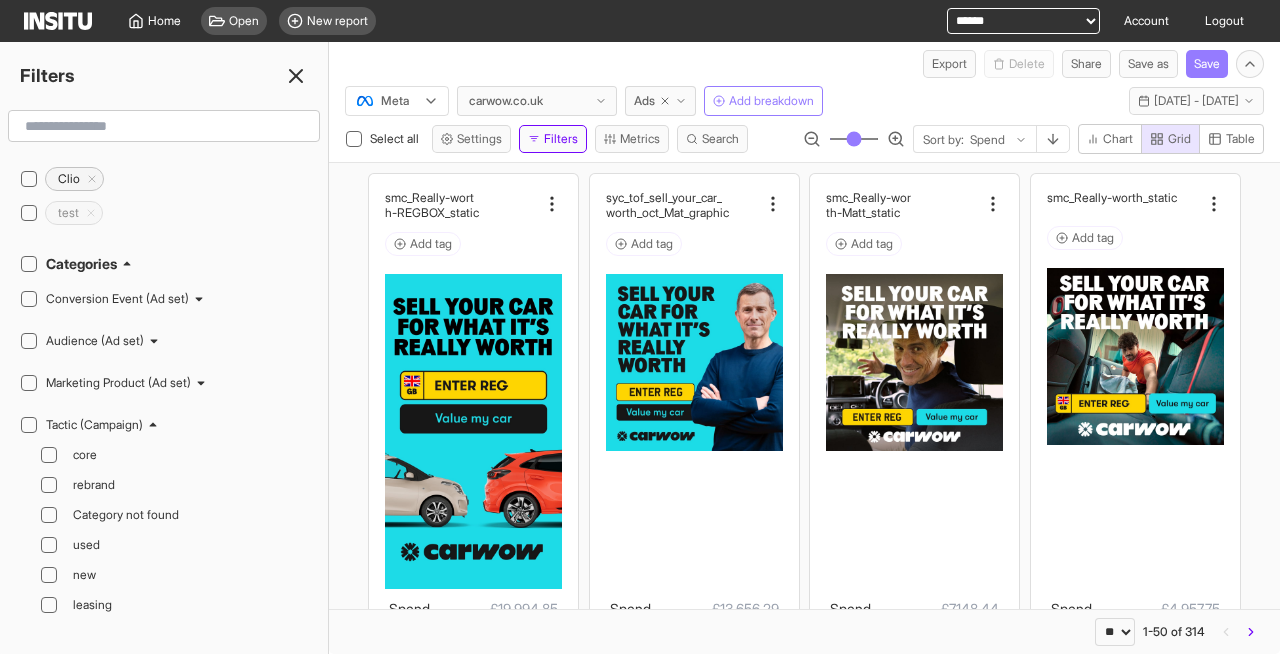 click 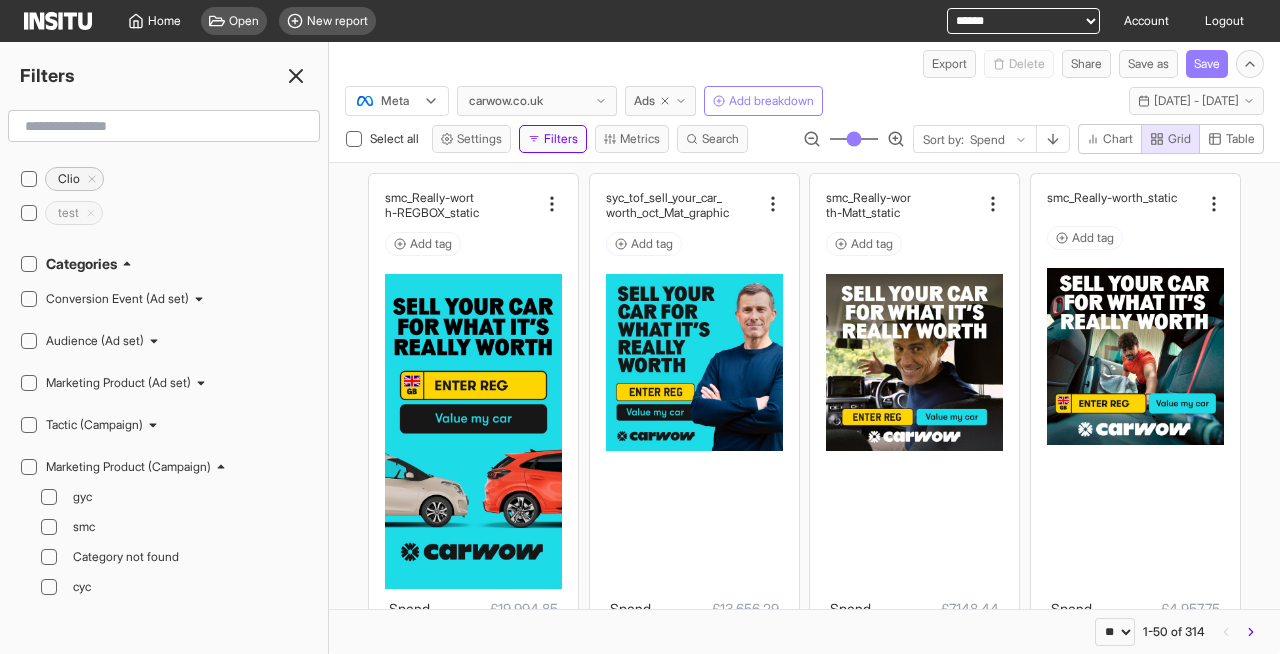 scroll, scrollTop: 1500, scrollLeft: 0, axis: vertical 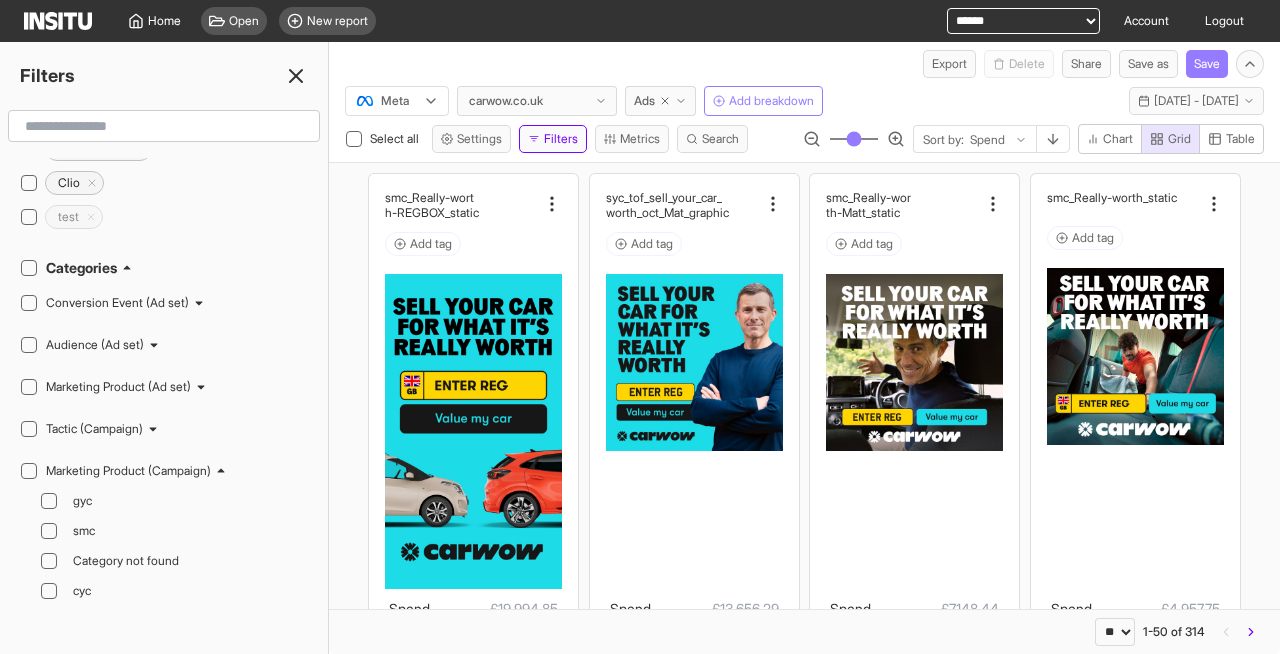 click 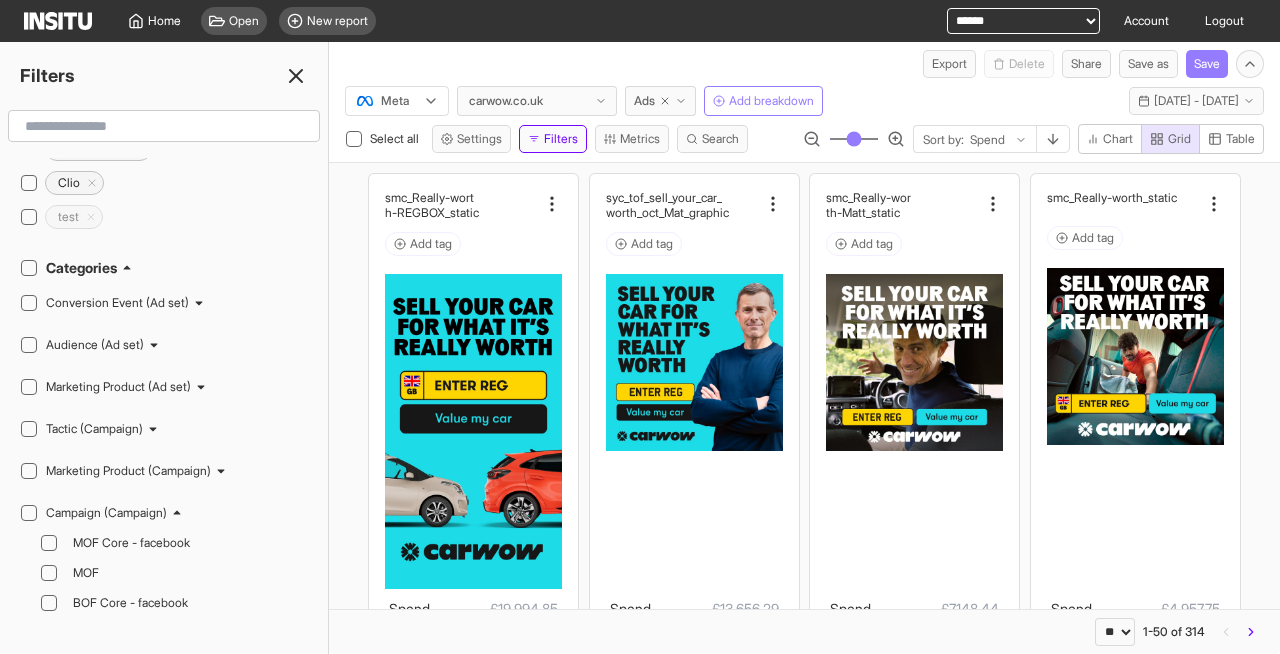 click 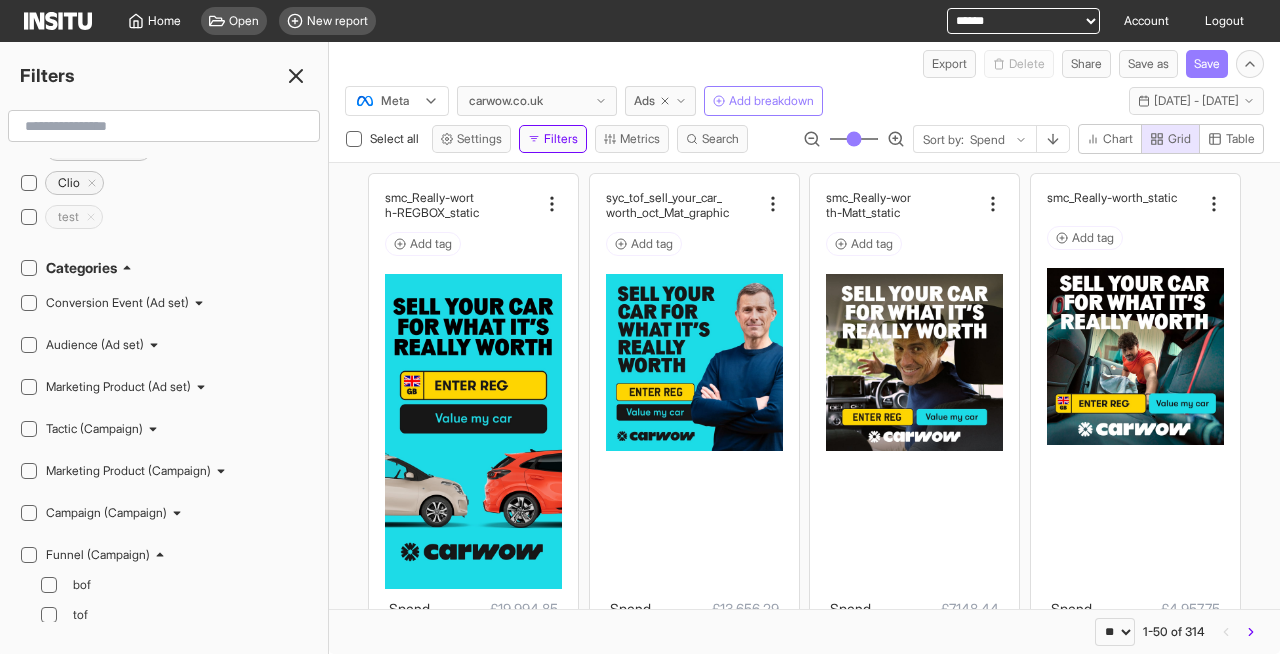 click 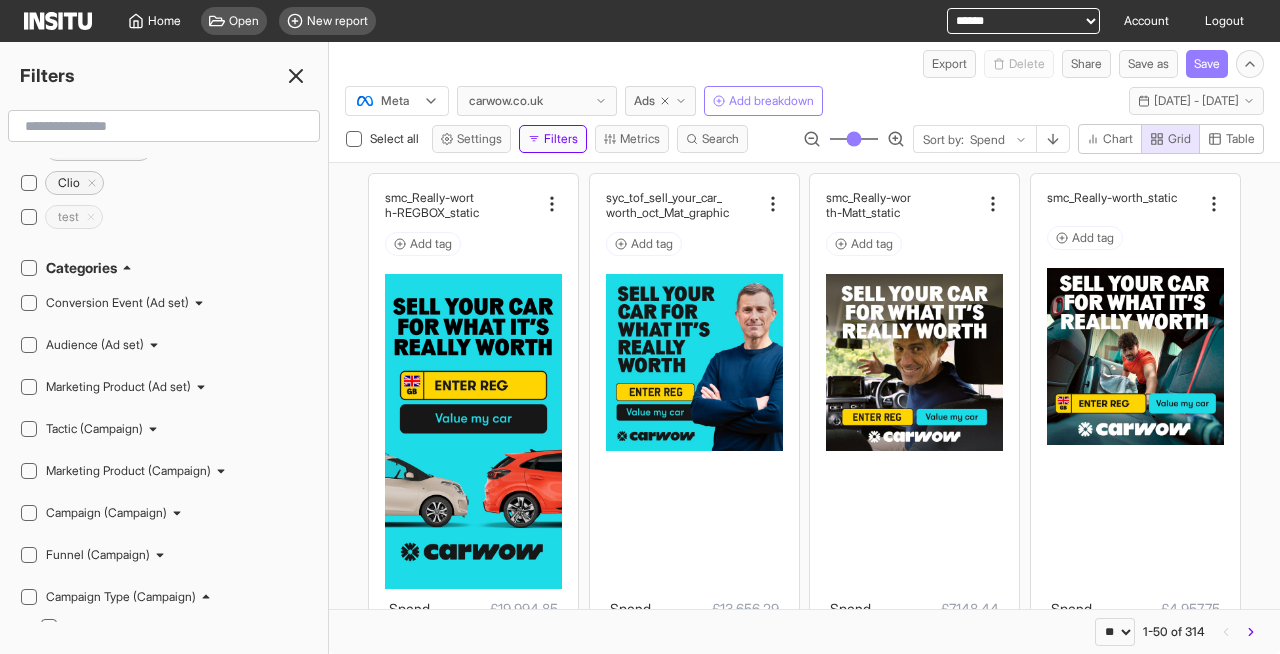 click 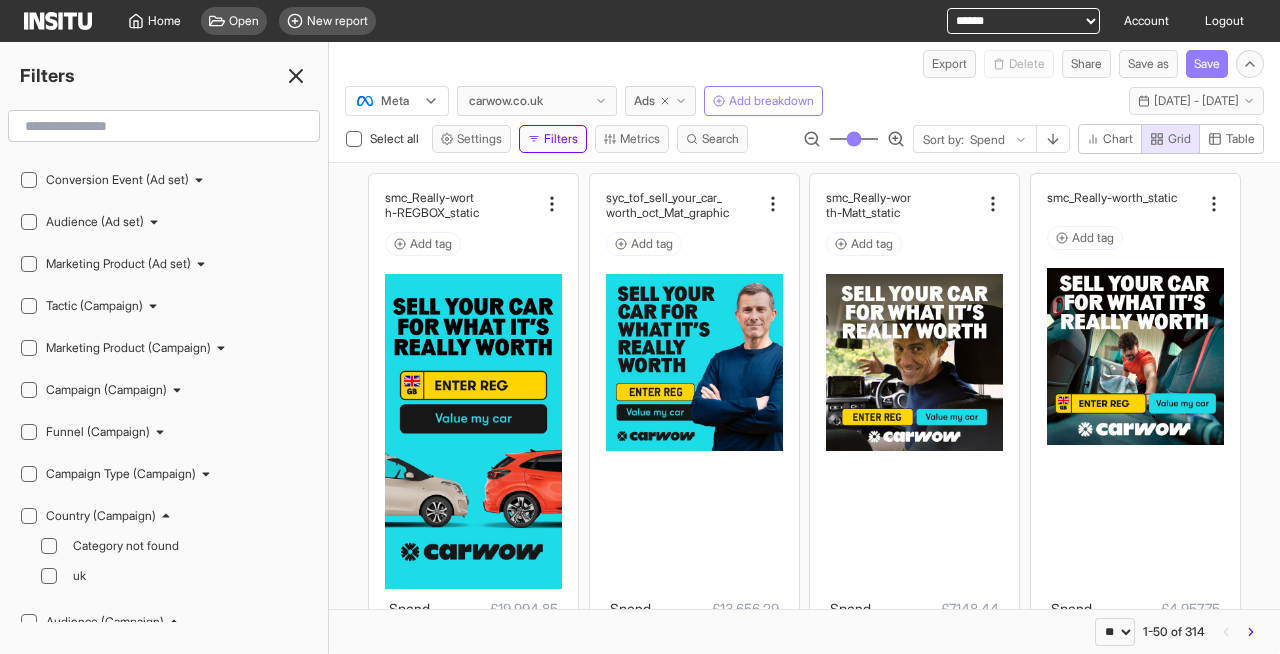 scroll, scrollTop: 1675, scrollLeft: 0, axis: vertical 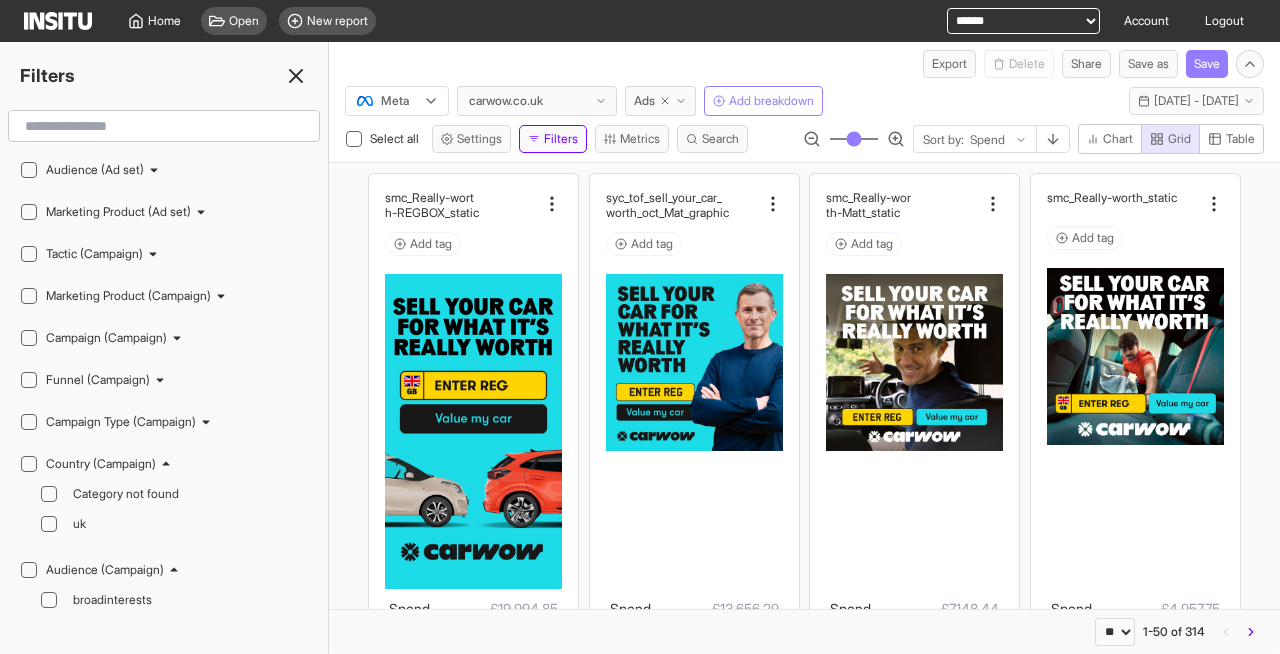 click 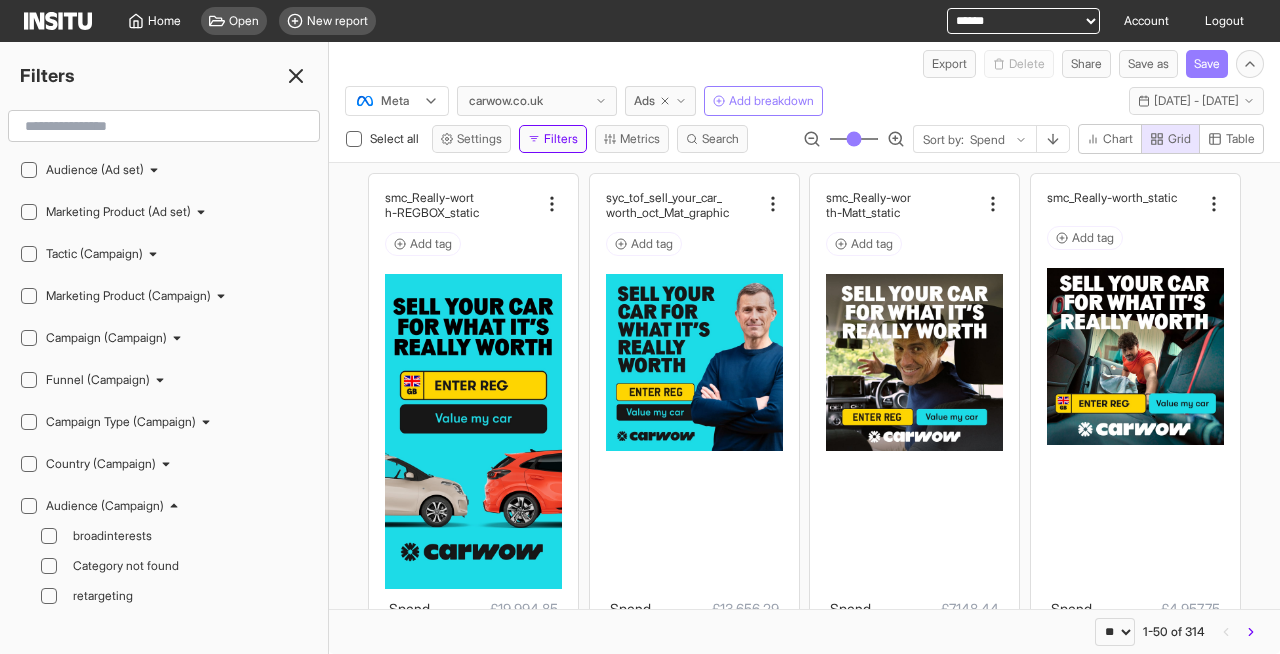 click 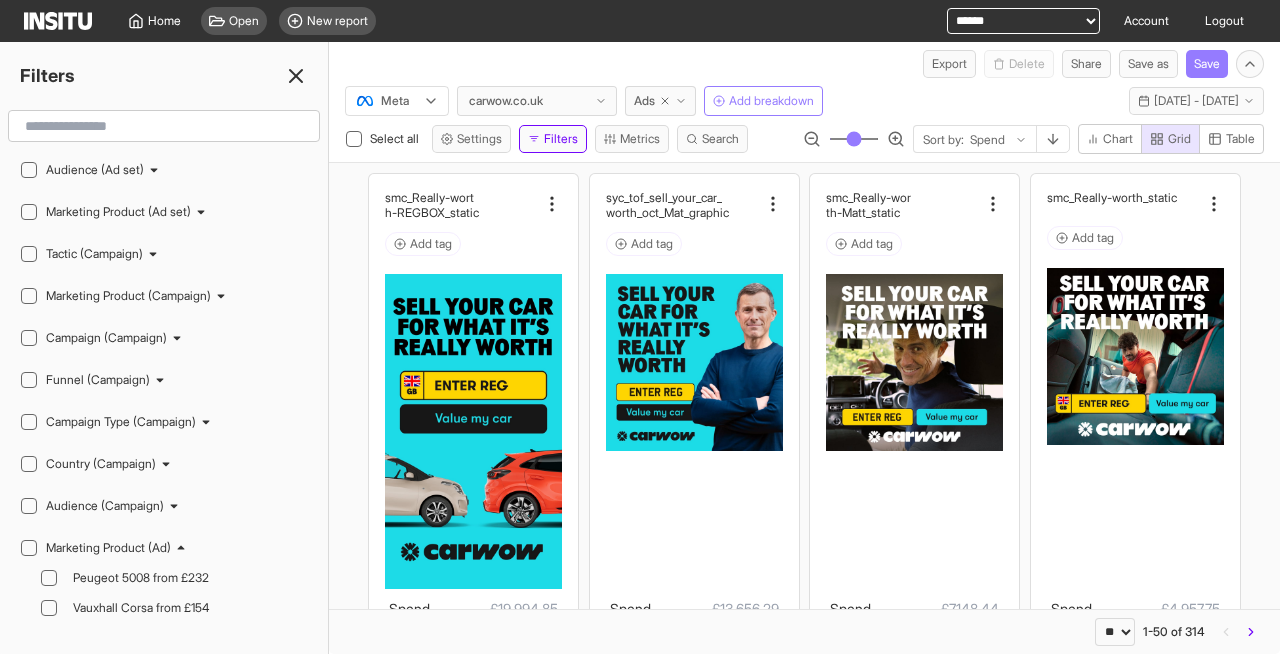 click 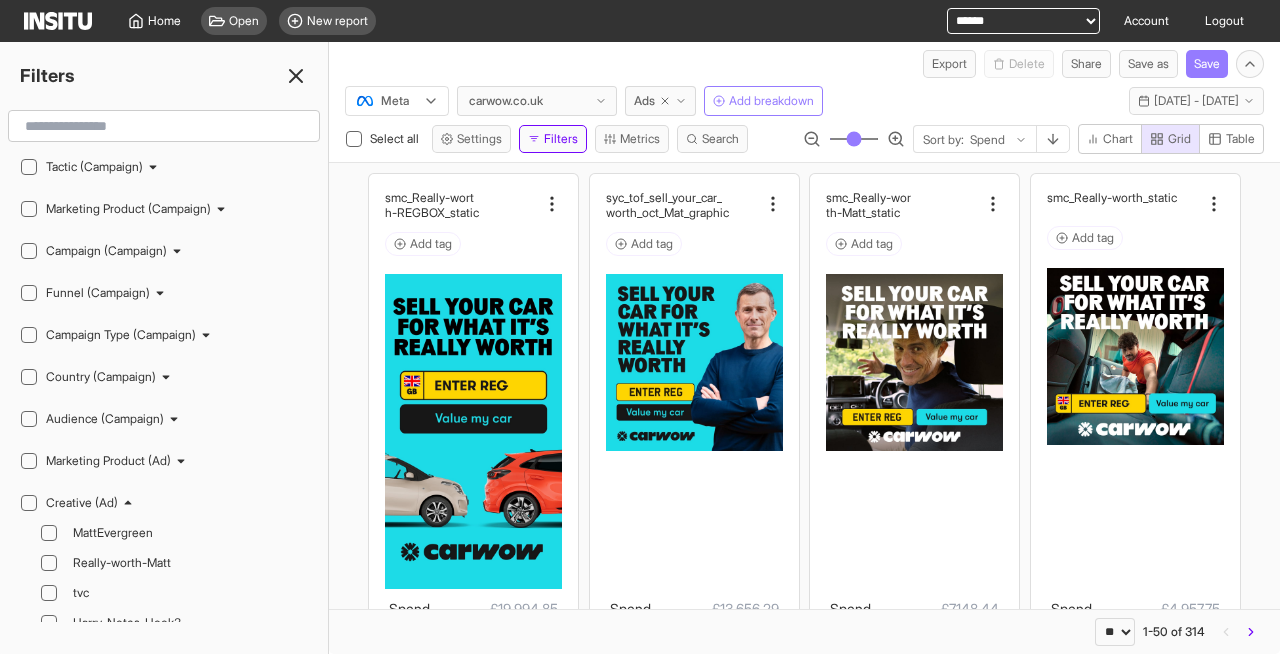 scroll, scrollTop: 1781, scrollLeft: 0, axis: vertical 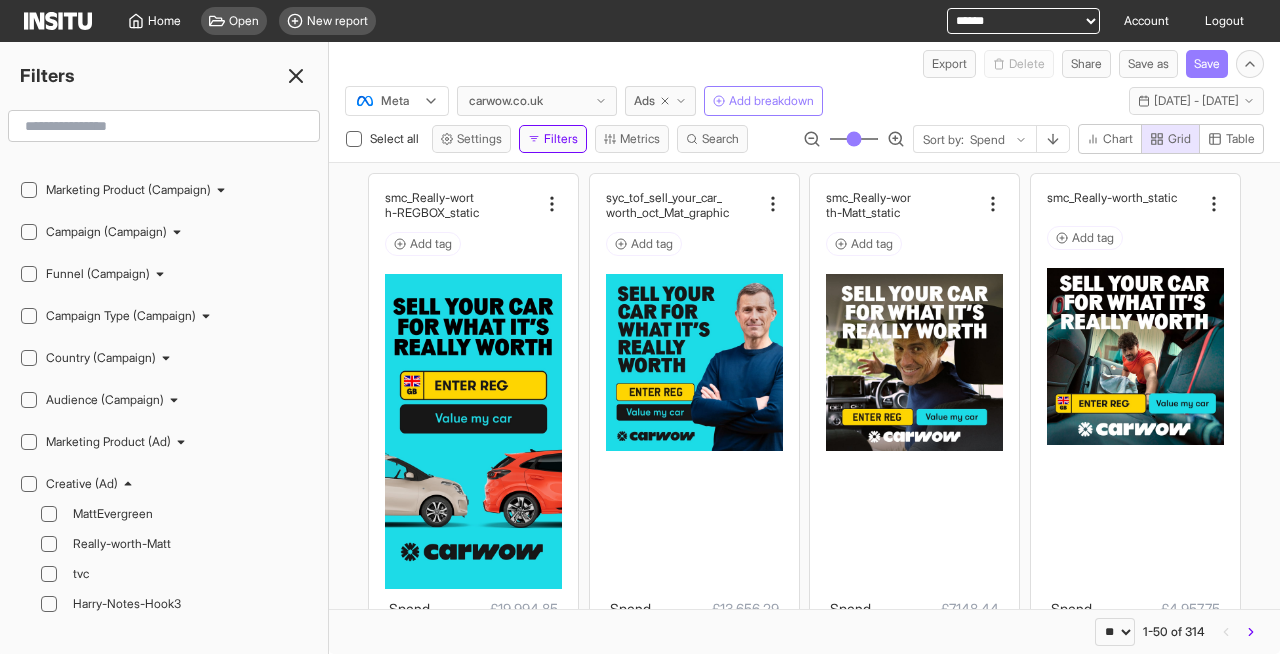 drag, startPoint x: 128, startPoint y: 480, endPoint x: 143, endPoint y: 484, distance: 15.524175 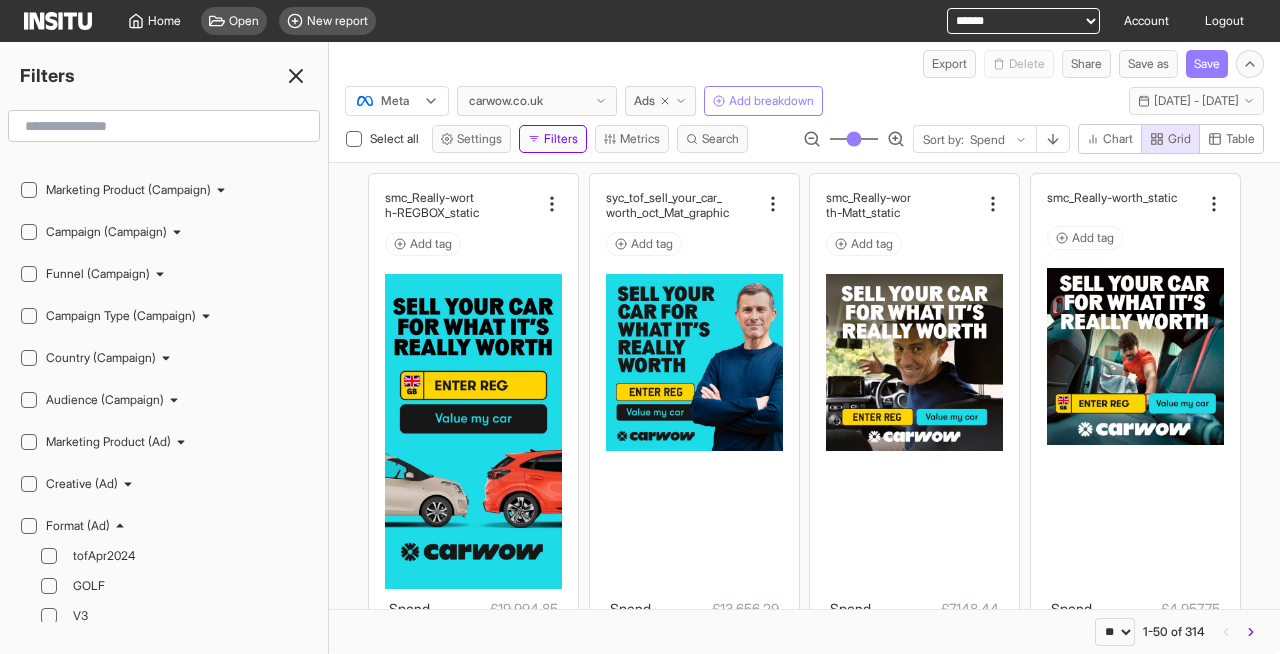 drag, startPoint x: 128, startPoint y: 526, endPoint x: 213, endPoint y: 554, distance: 89.49302 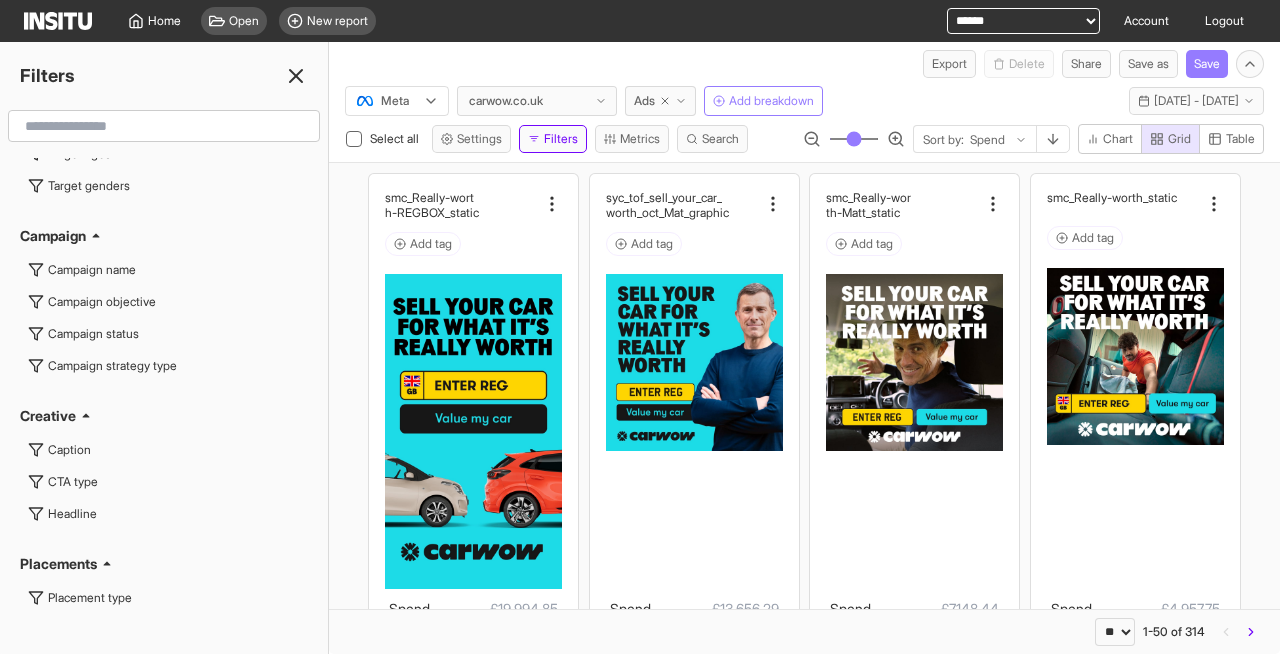 scroll, scrollTop: 5989, scrollLeft: 0, axis: vertical 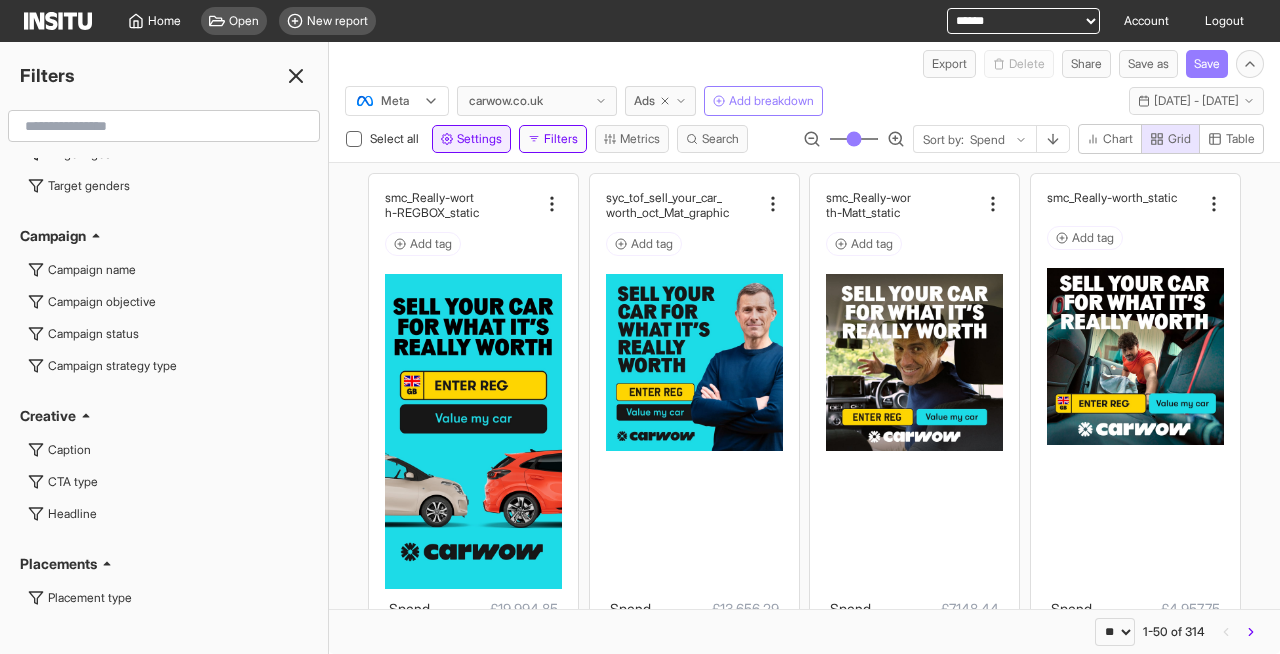 click on "Settings" at bounding box center [479, 139] 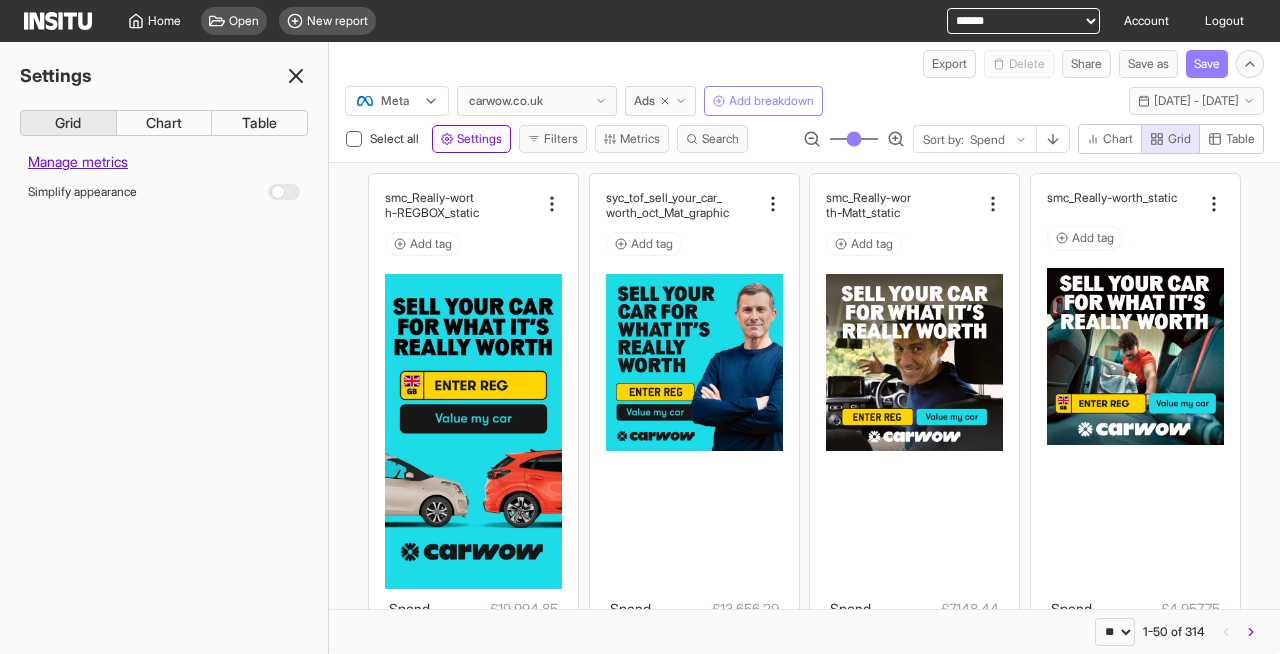 click 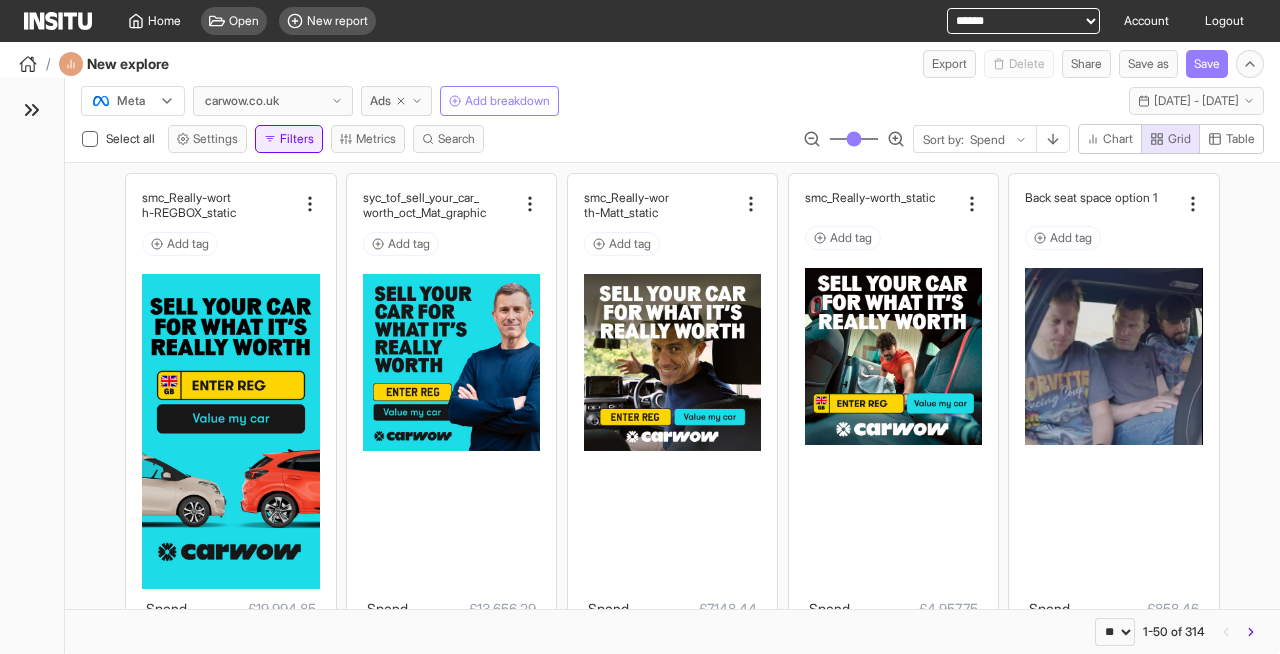click 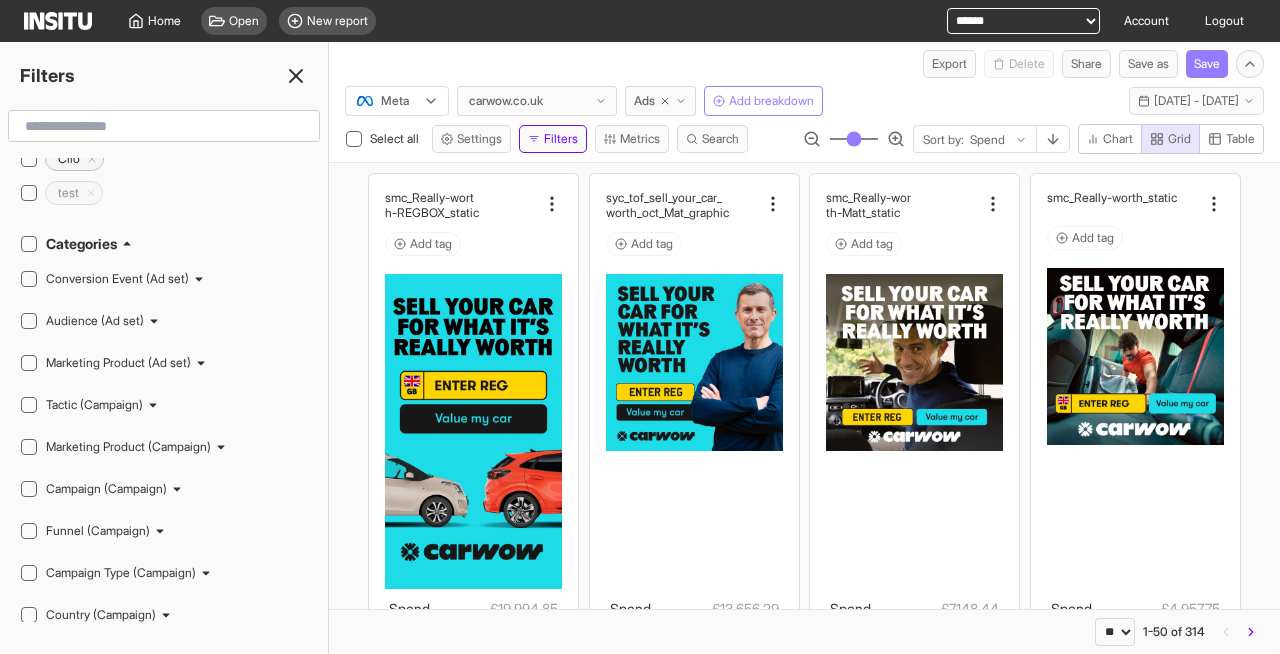 scroll, scrollTop: 1516, scrollLeft: 0, axis: vertical 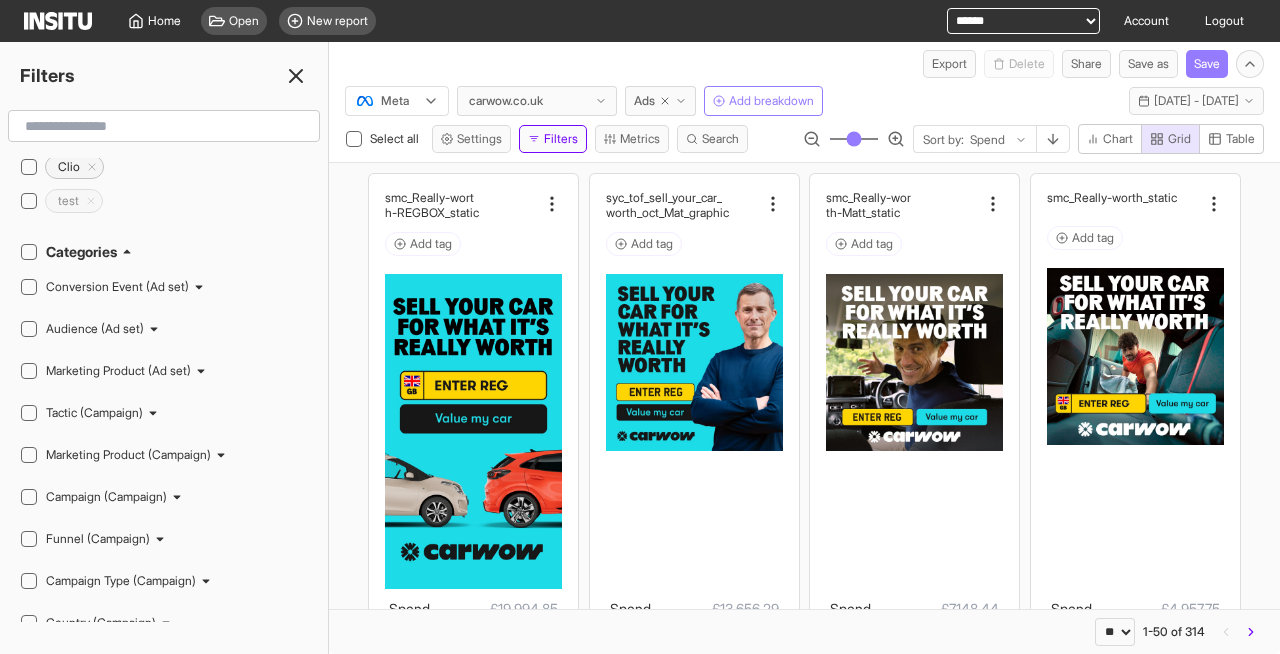 click on "Conversion Event (Ad set)" at bounding box center (117, 287) 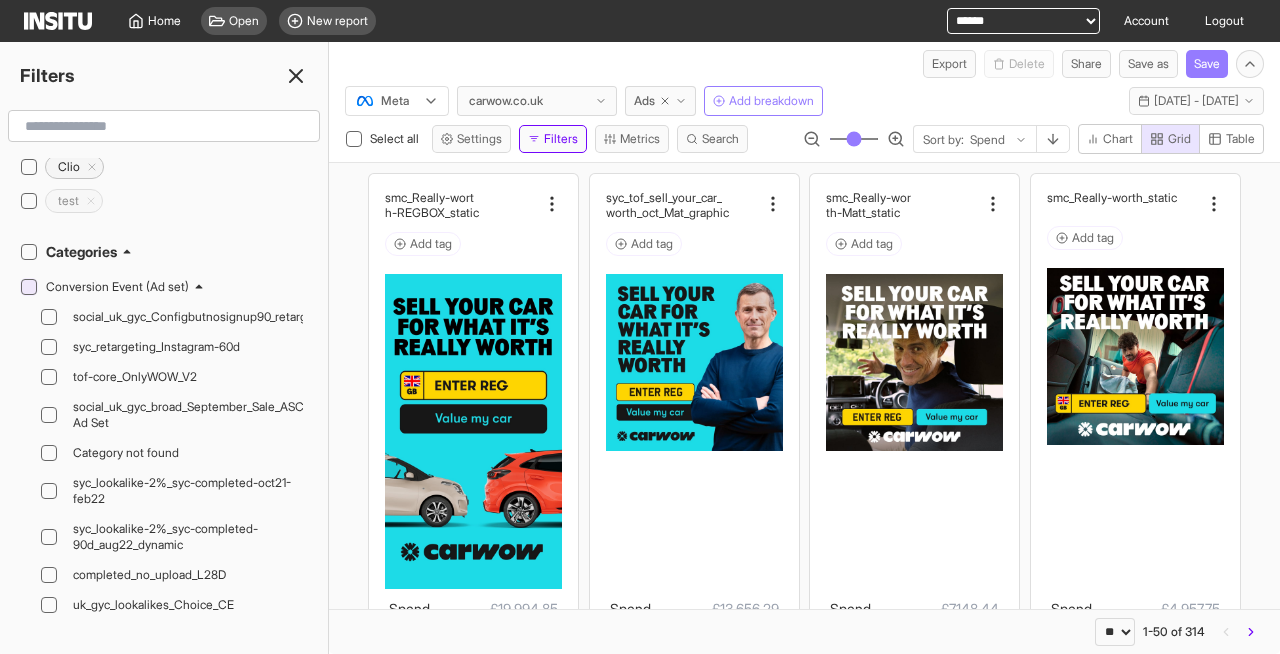 click 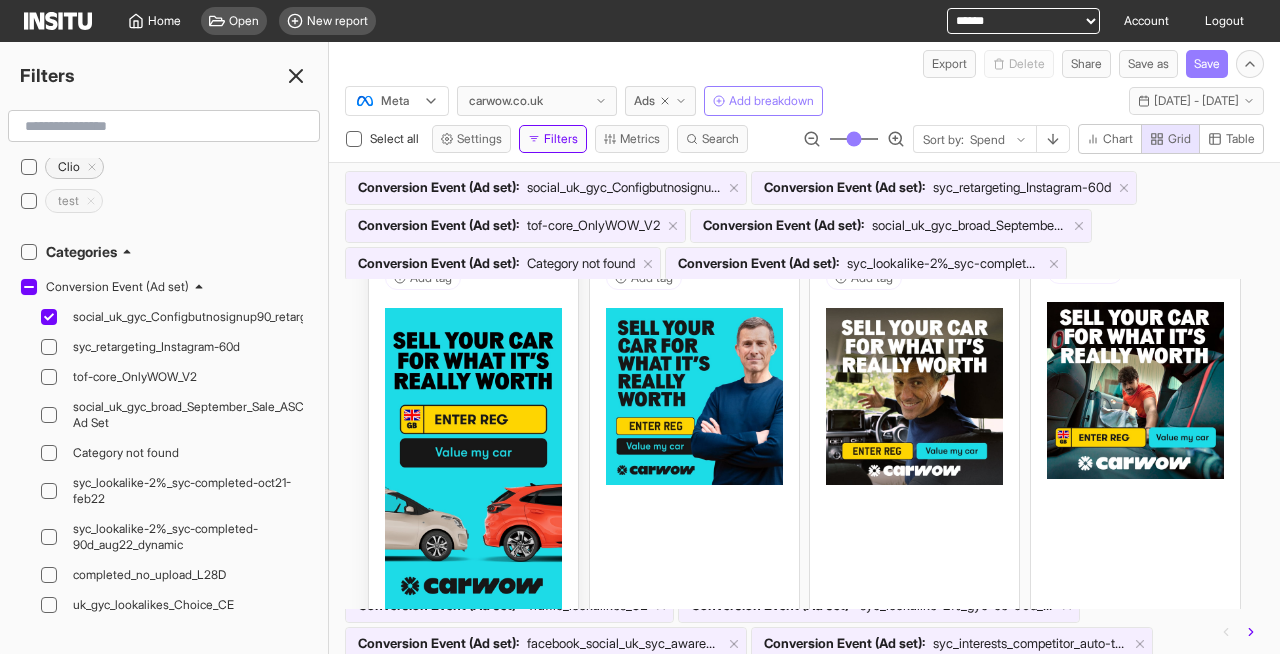 scroll, scrollTop: 85, scrollLeft: 0, axis: vertical 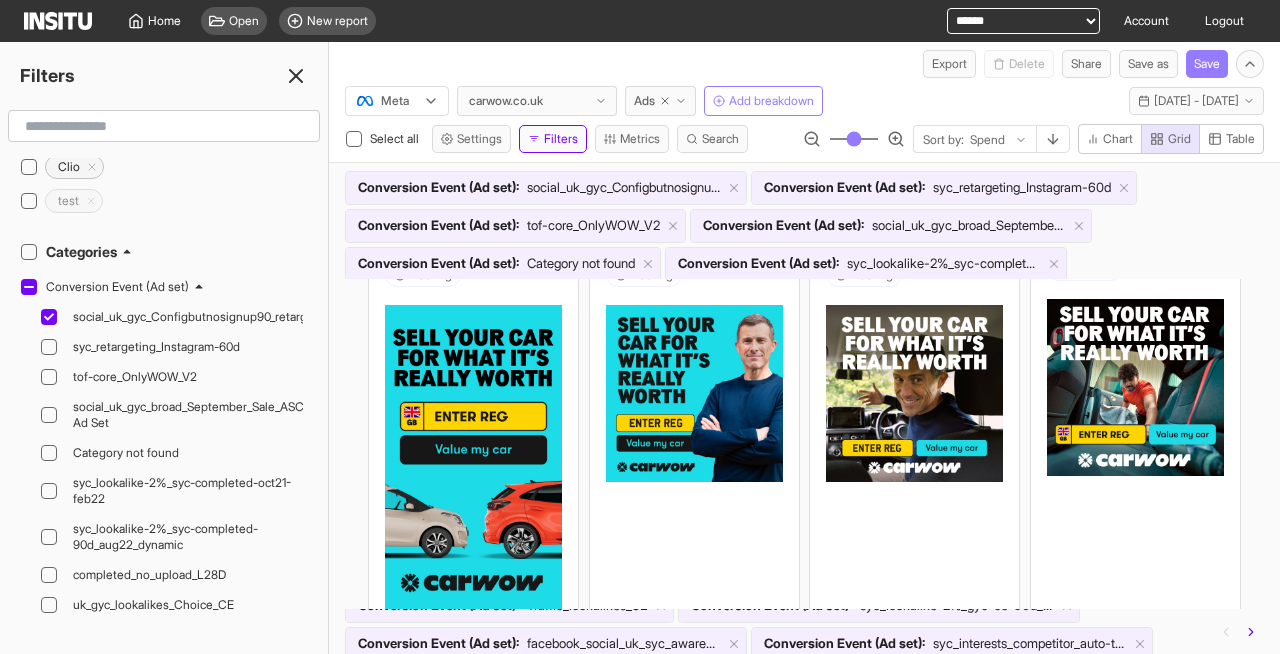 click at bounding box center (29, 287) 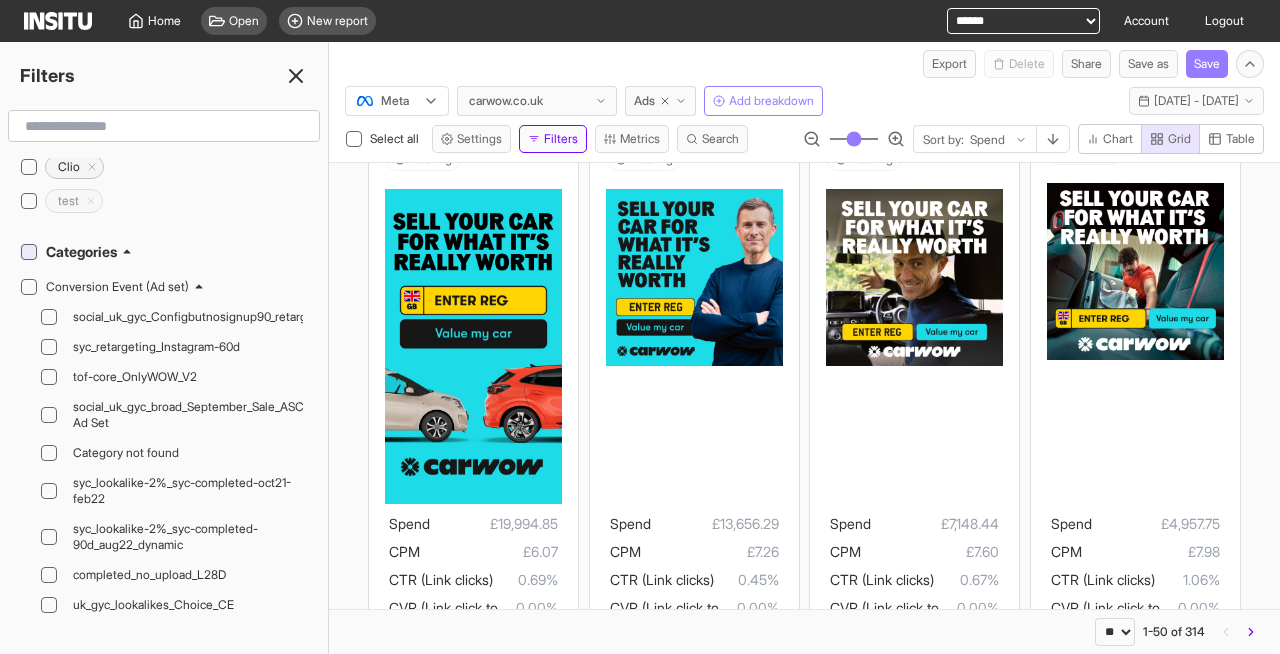 click 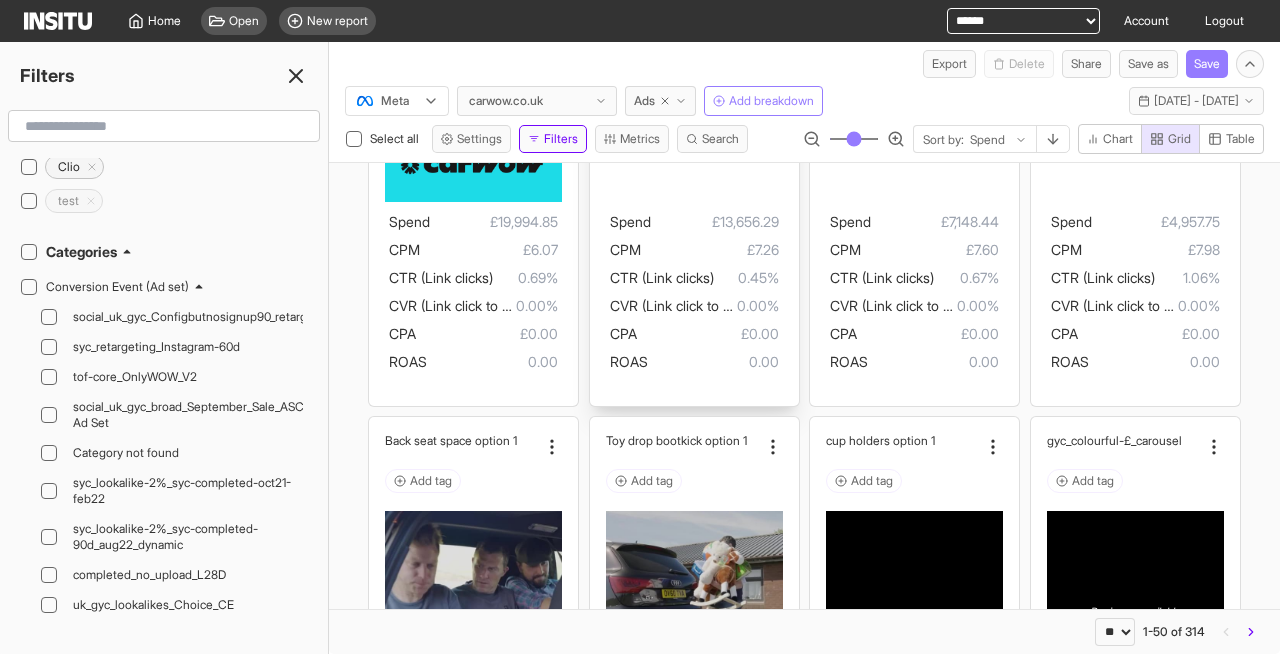 scroll, scrollTop: 0, scrollLeft: 0, axis: both 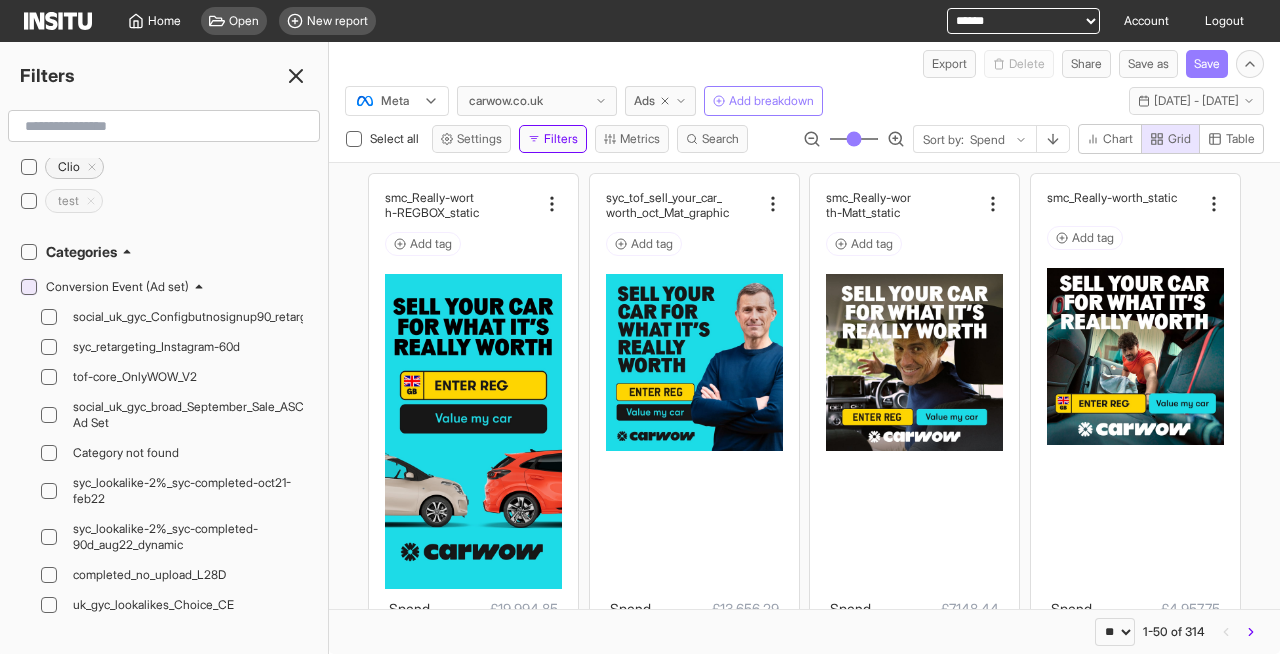 click 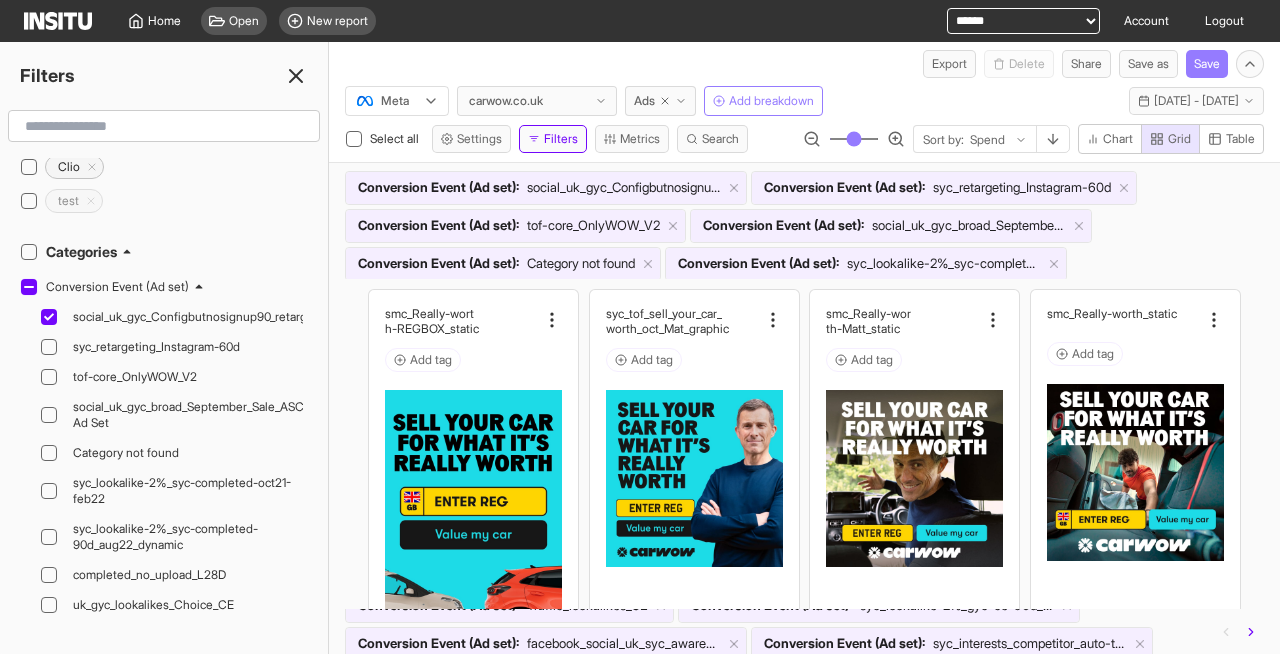 click at bounding box center (29, 287) 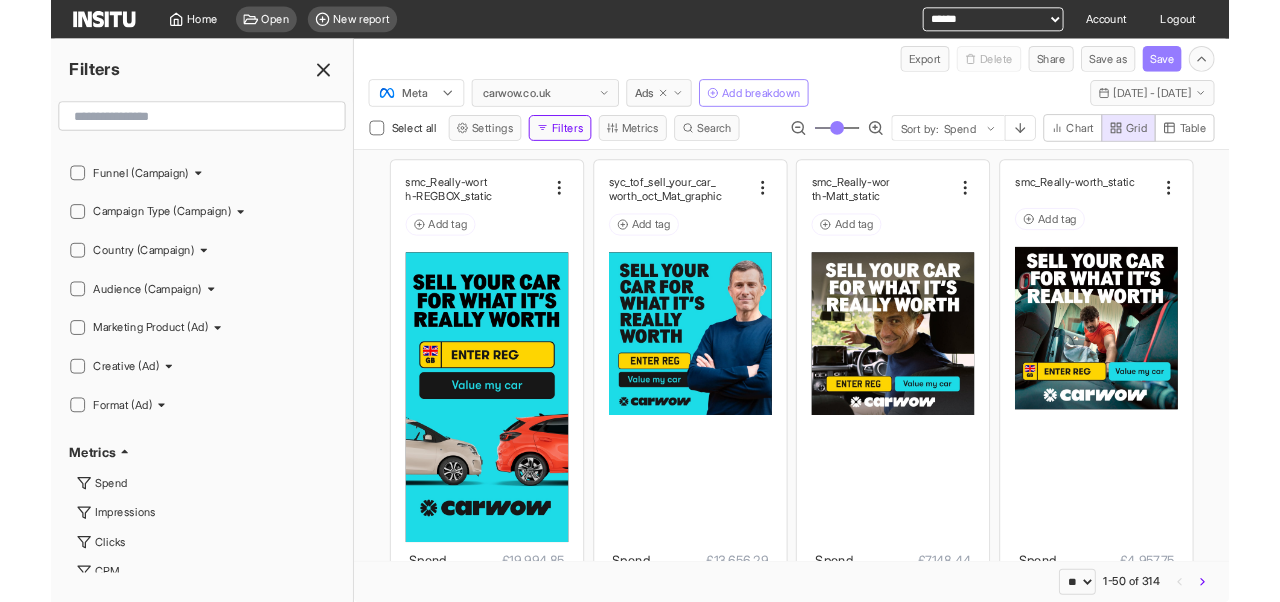 scroll, scrollTop: 5756, scrollLeft: 0, axis: vertical 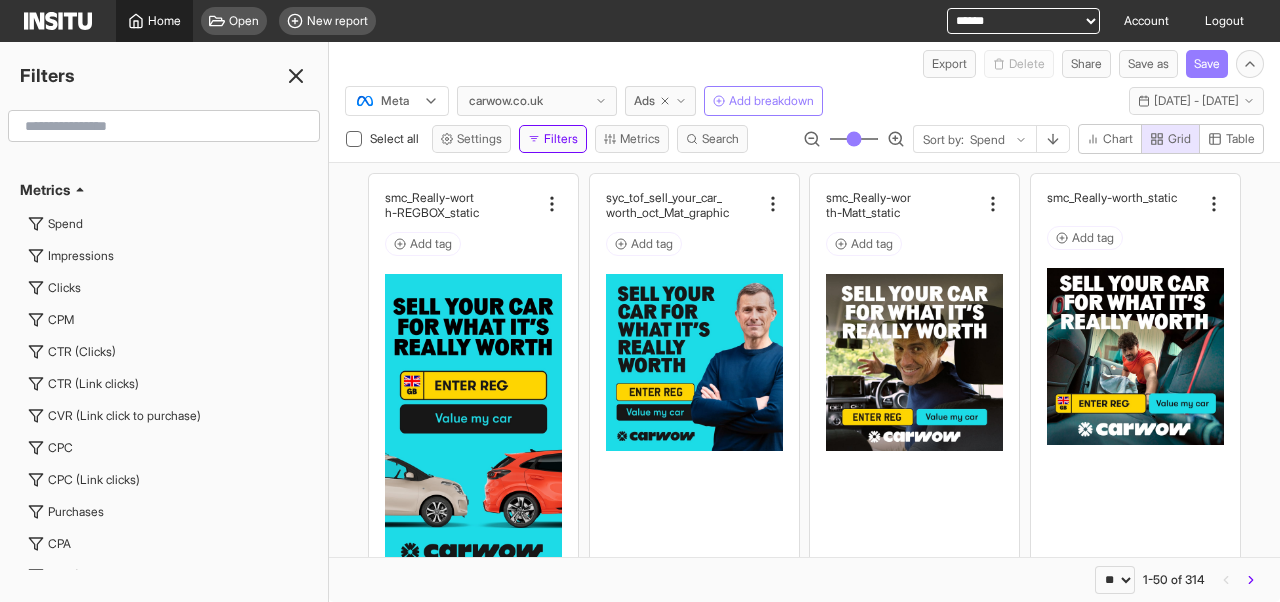 click on "Home" at bounding box center [164, 21] 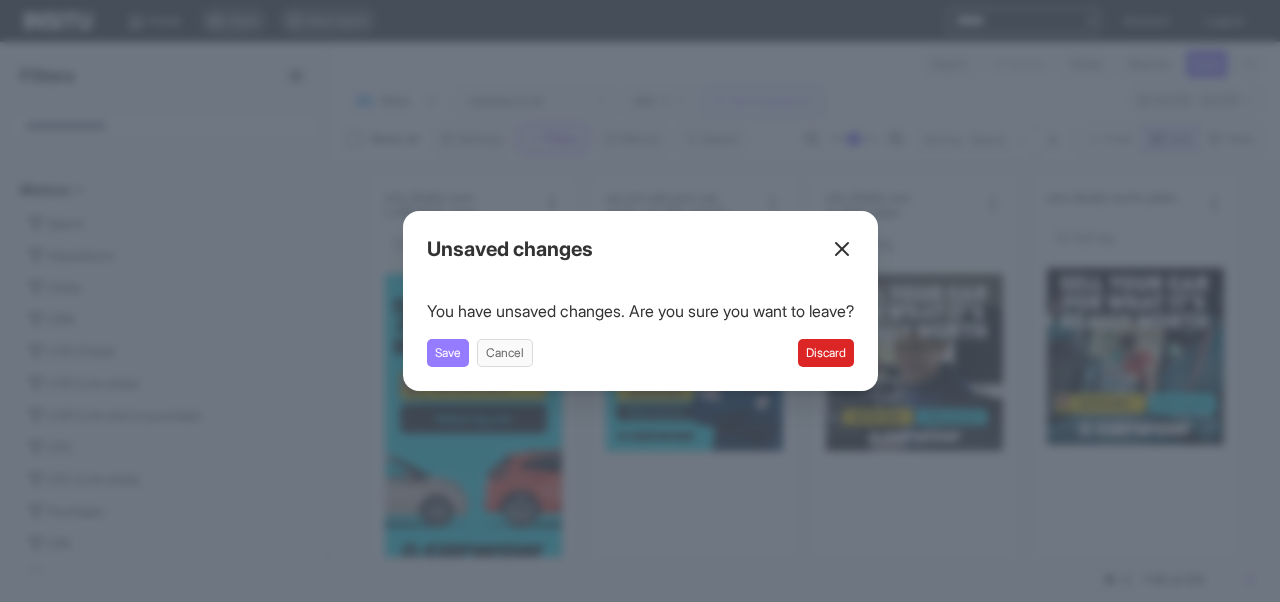 drag, startPoint x: 845, startPoint y: 360, endPoint x: 784, endPoint y: 101, distance: 266.08646 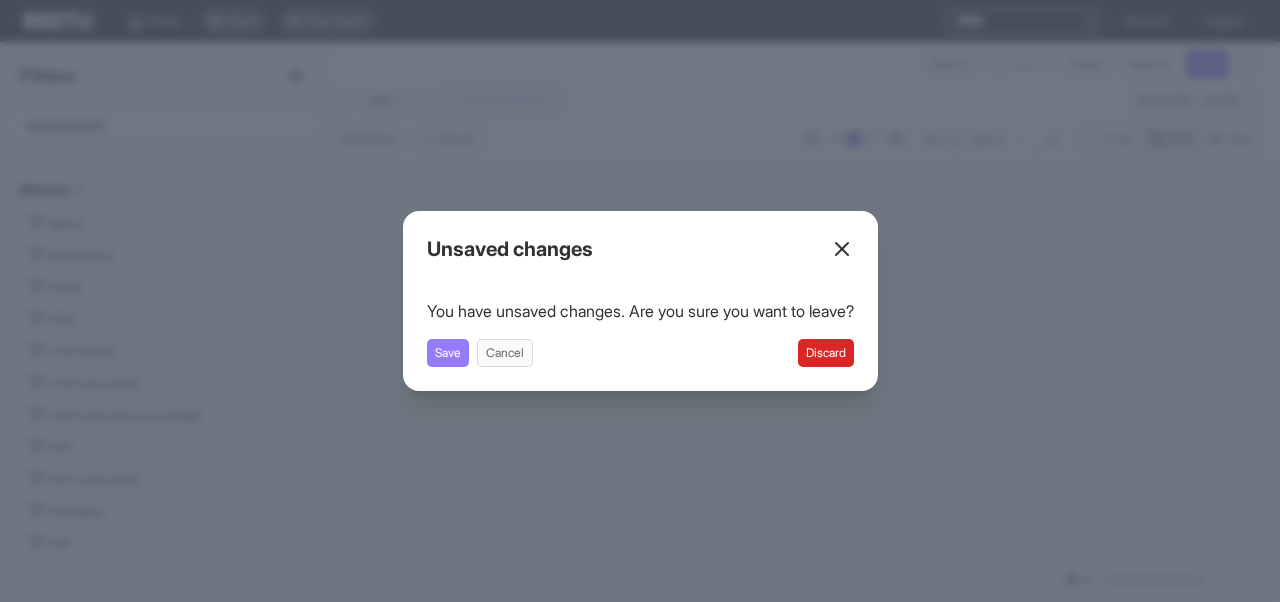 select on "**" 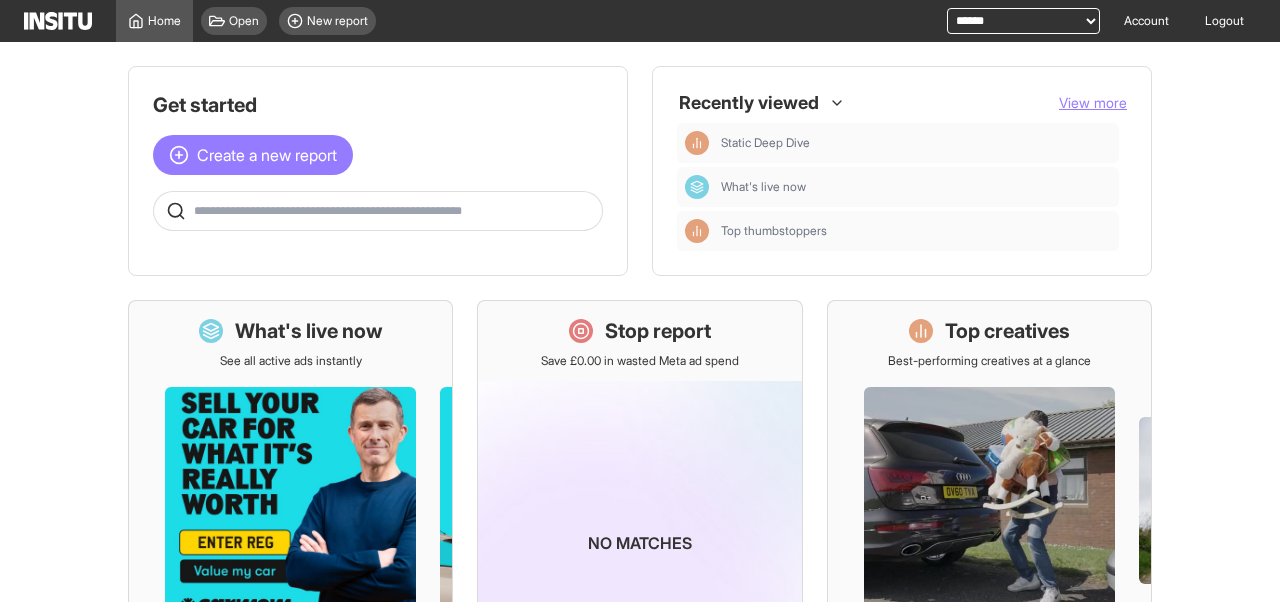scroll, scrollTop: 3, scrollLeft: 0, axis: vertical 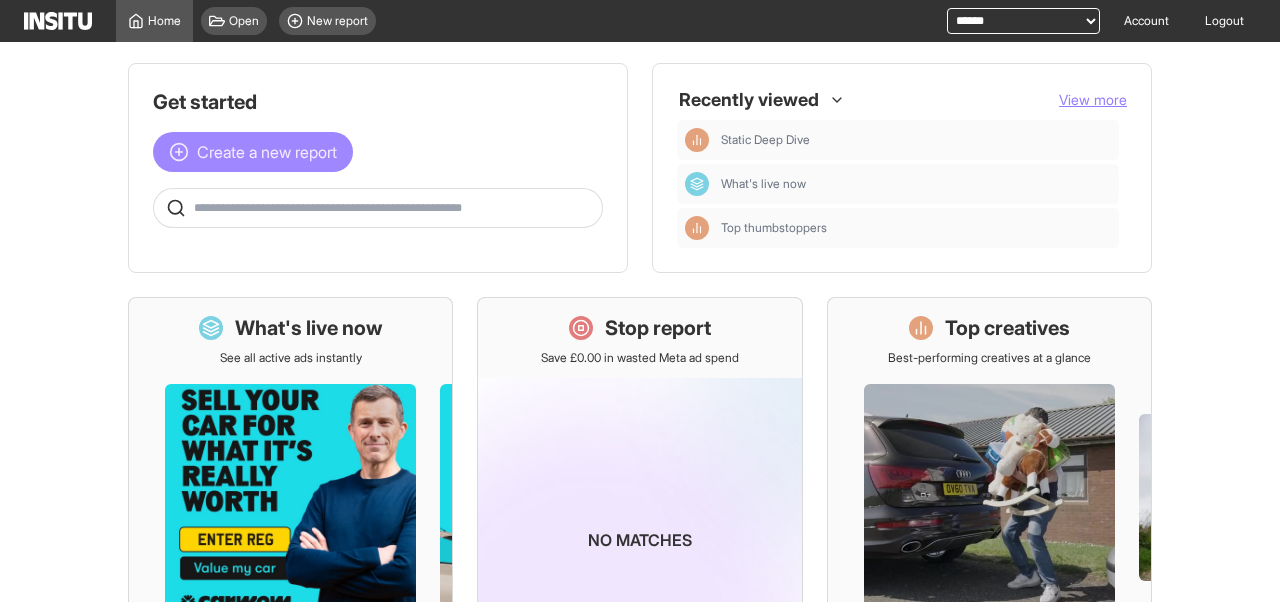click on "Create a new report" at bounding box center [267, 152] 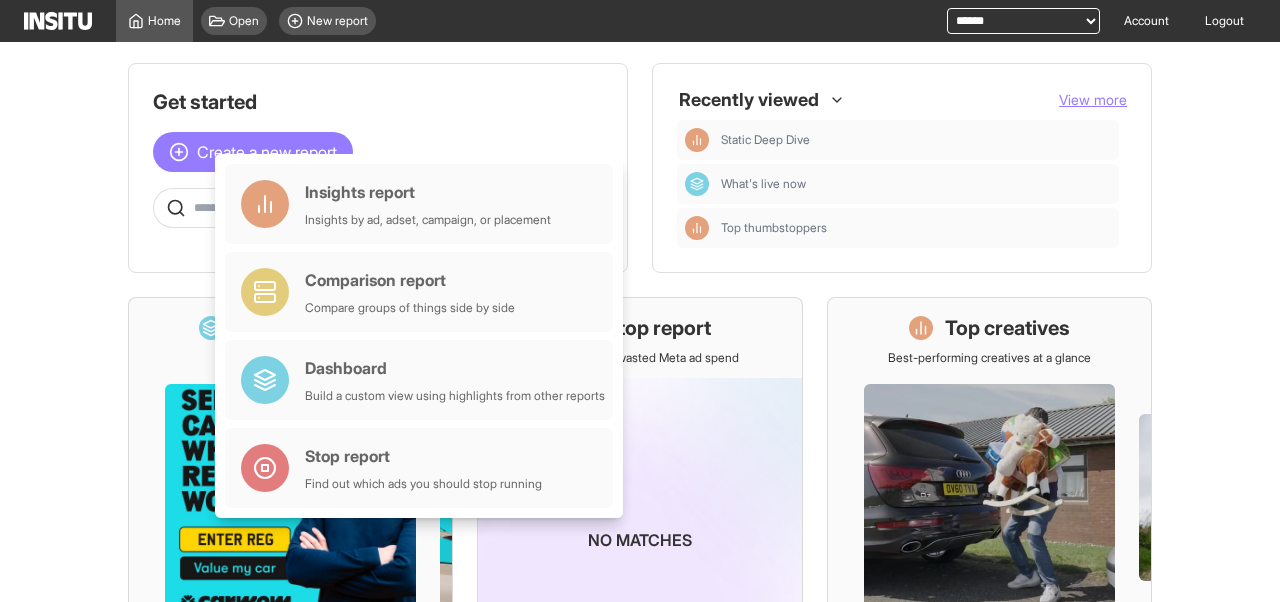 drag, startPoint x: 498, startPoint y: 97, endPoint x: 417, endPoint y: 133, distance: 88.63972 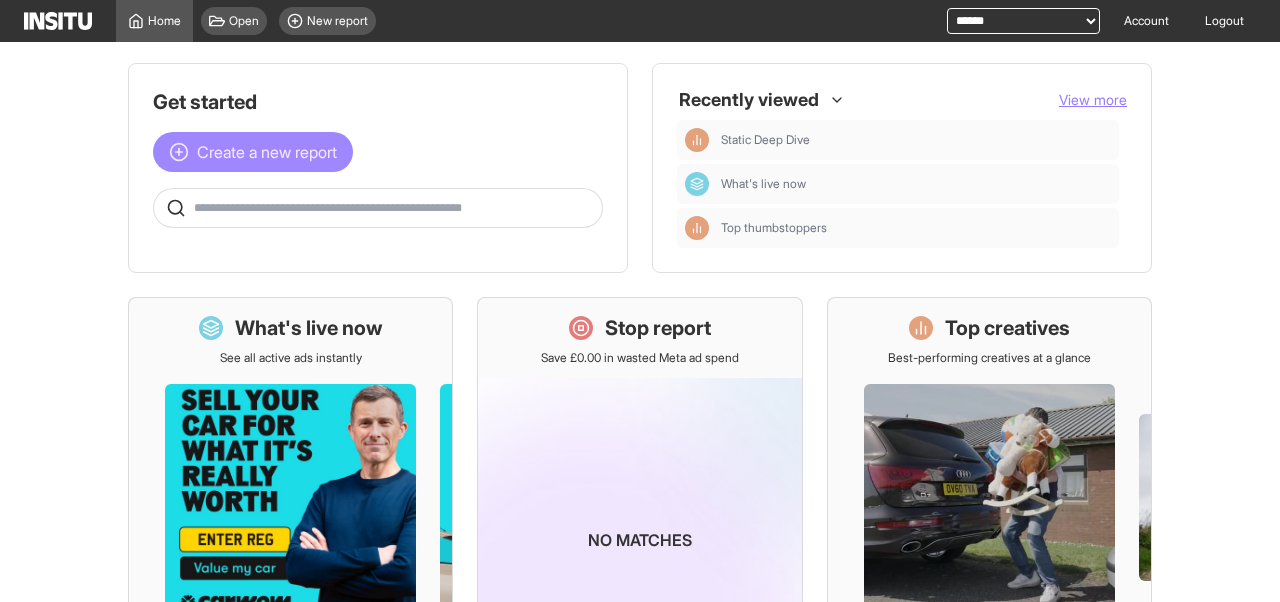 click on "Create a new report" at bounding box center (267, 152) 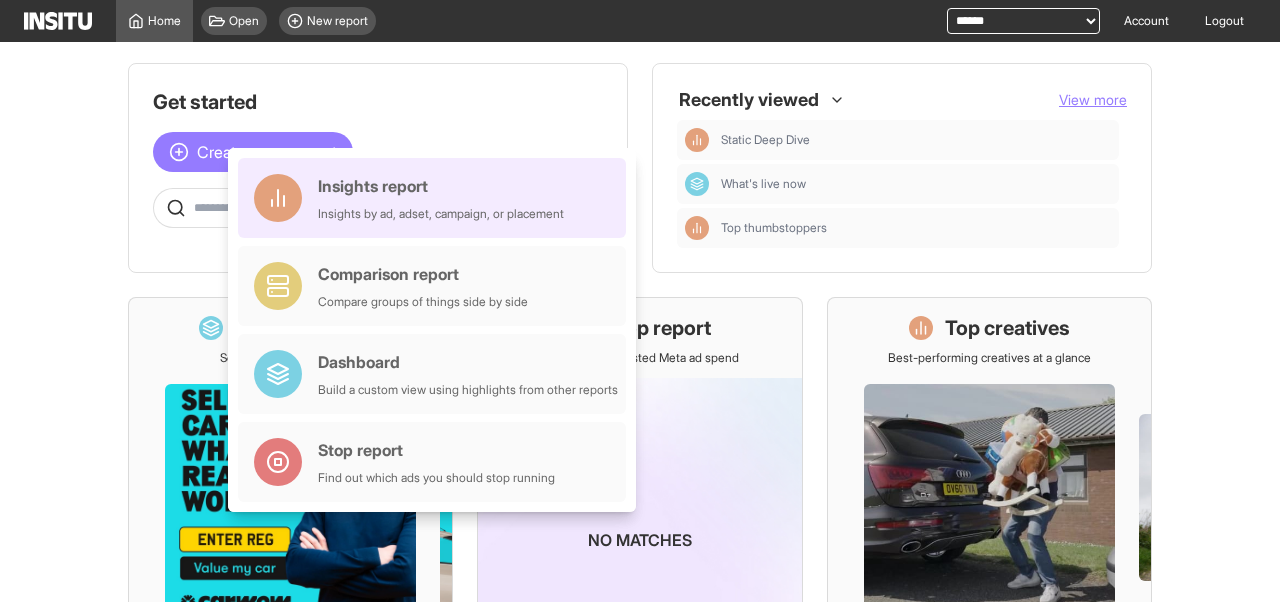 click on "Insights report Insights by ad, adset, campaign, or placement" at bounding box center (441, 198) 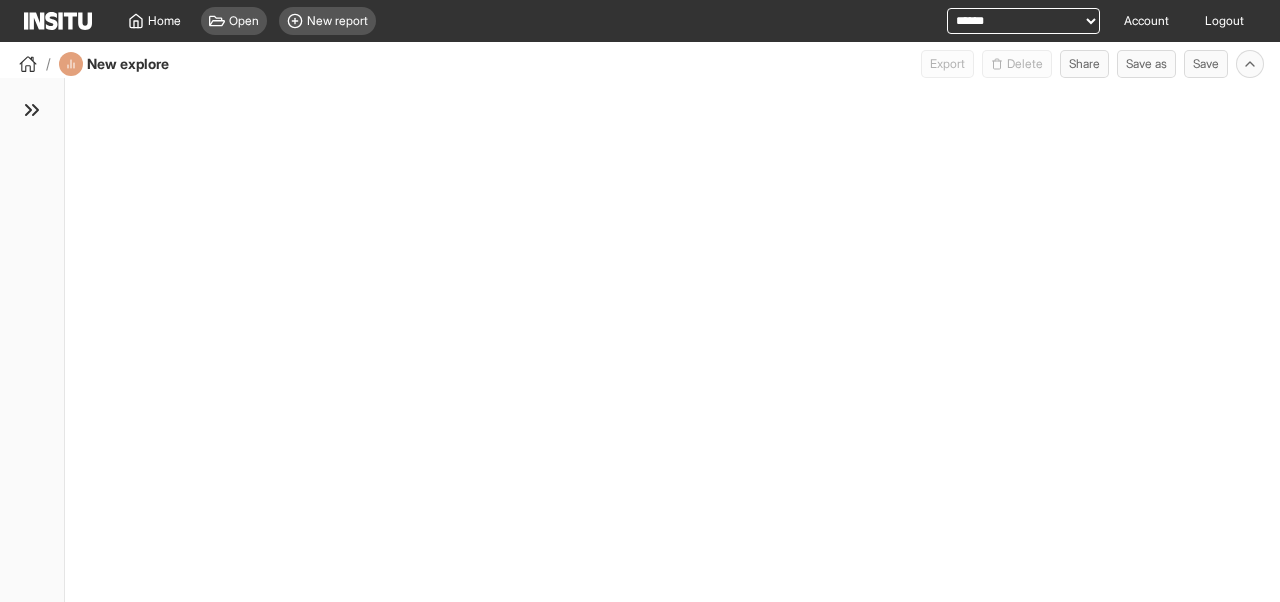 select on "**" 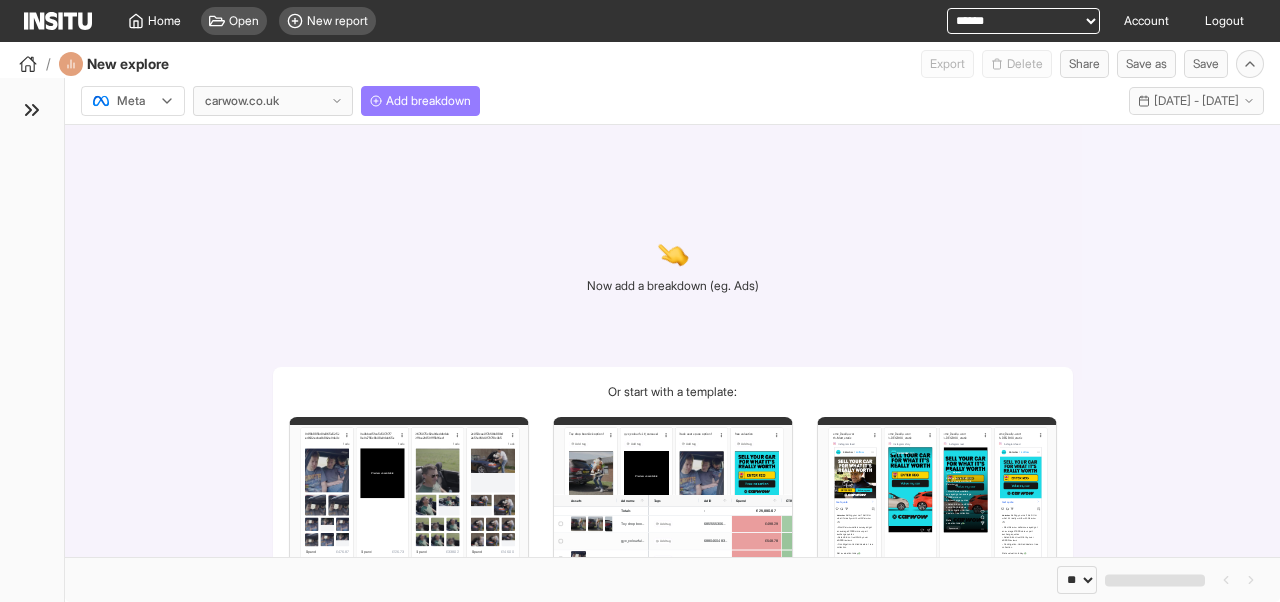 drag, startPoint x: 116, startPoint y: 175, endPoint x: 68, endPoint y: 167, distance: 48.6621 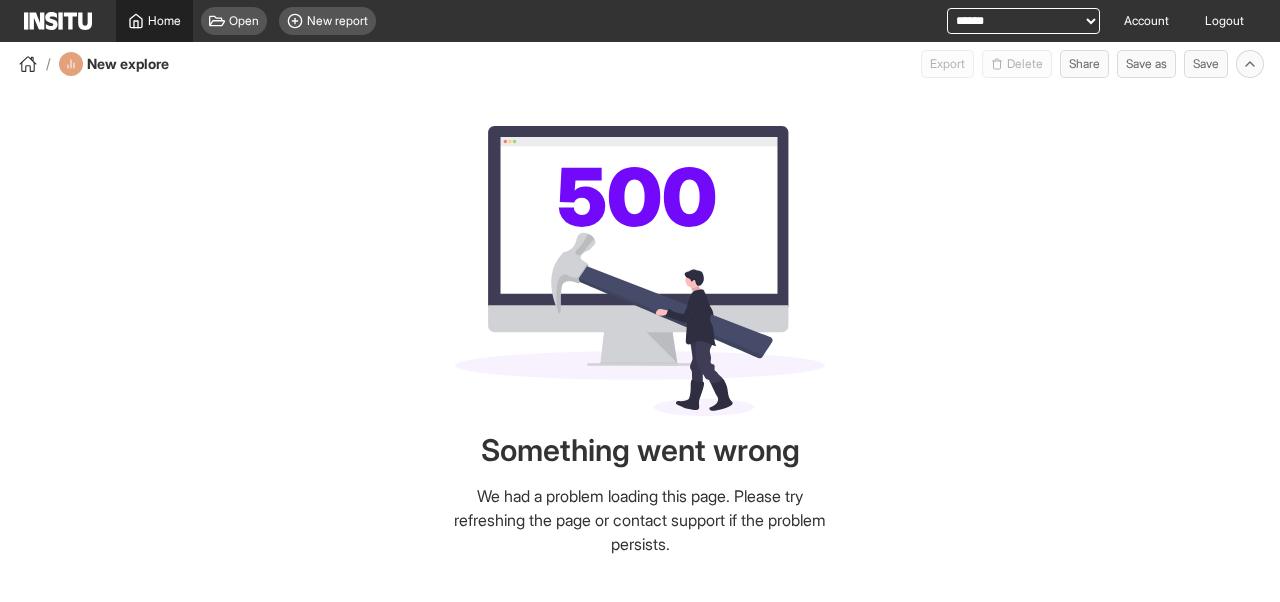 click on "Home" at bounding box center [164, 21] 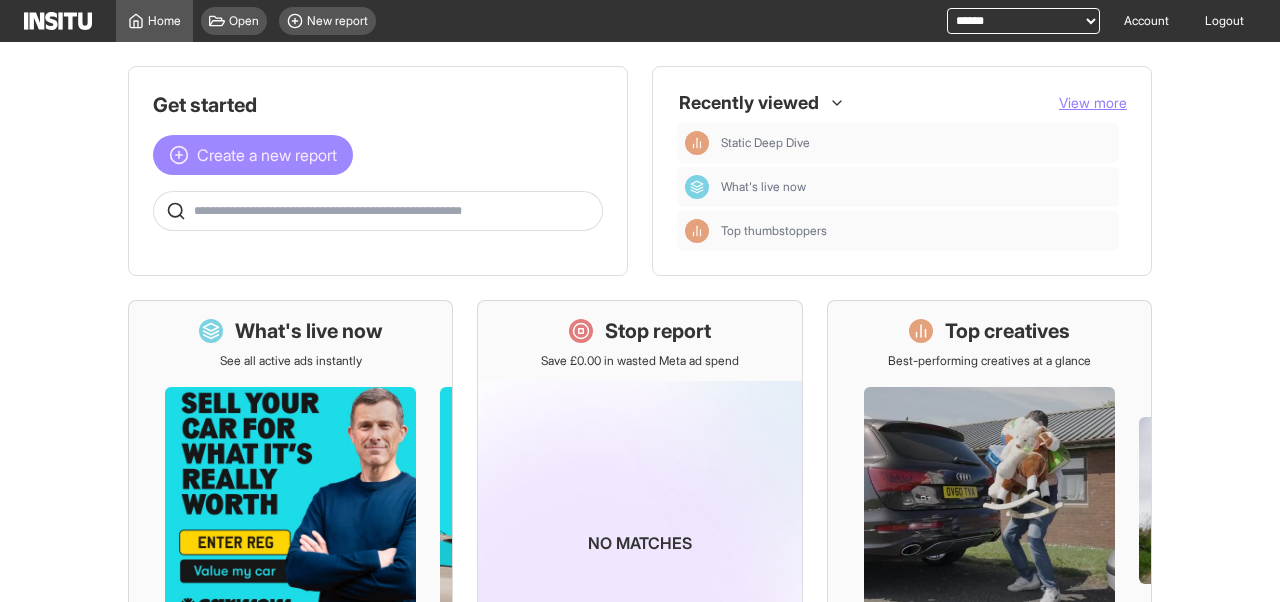 click on "Create a new report" at bounding box center (267, 155) 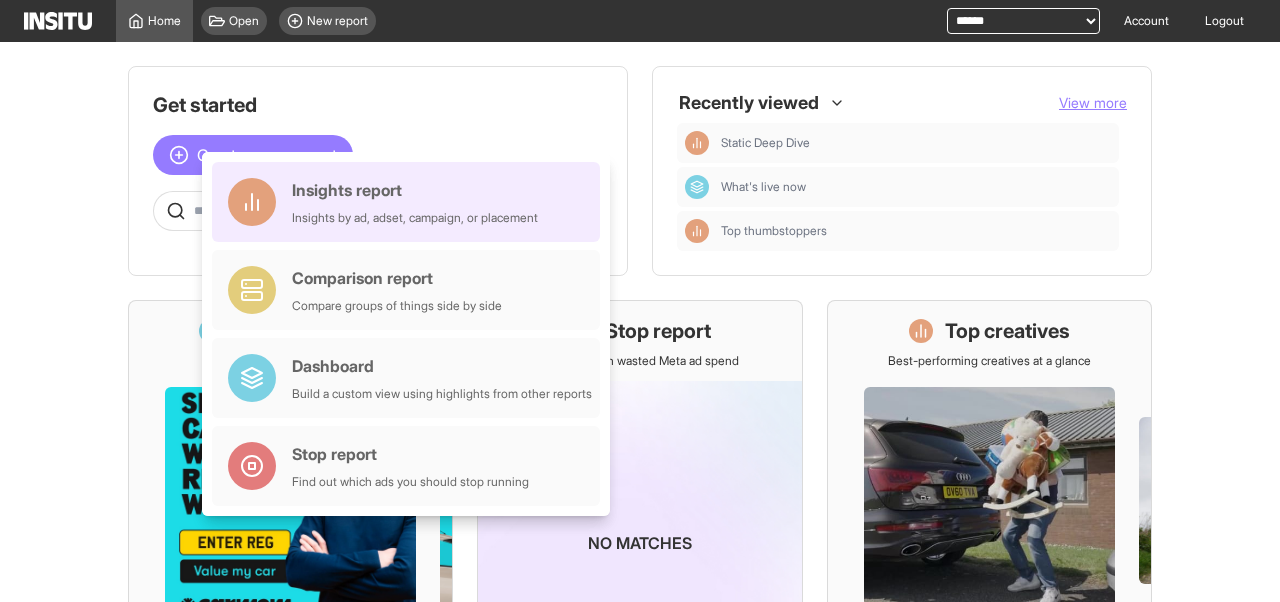 drag, startPoint x: 383, startPoint y: 193, endPoint x: 451, endPoint y: 206, distance: 69.2315 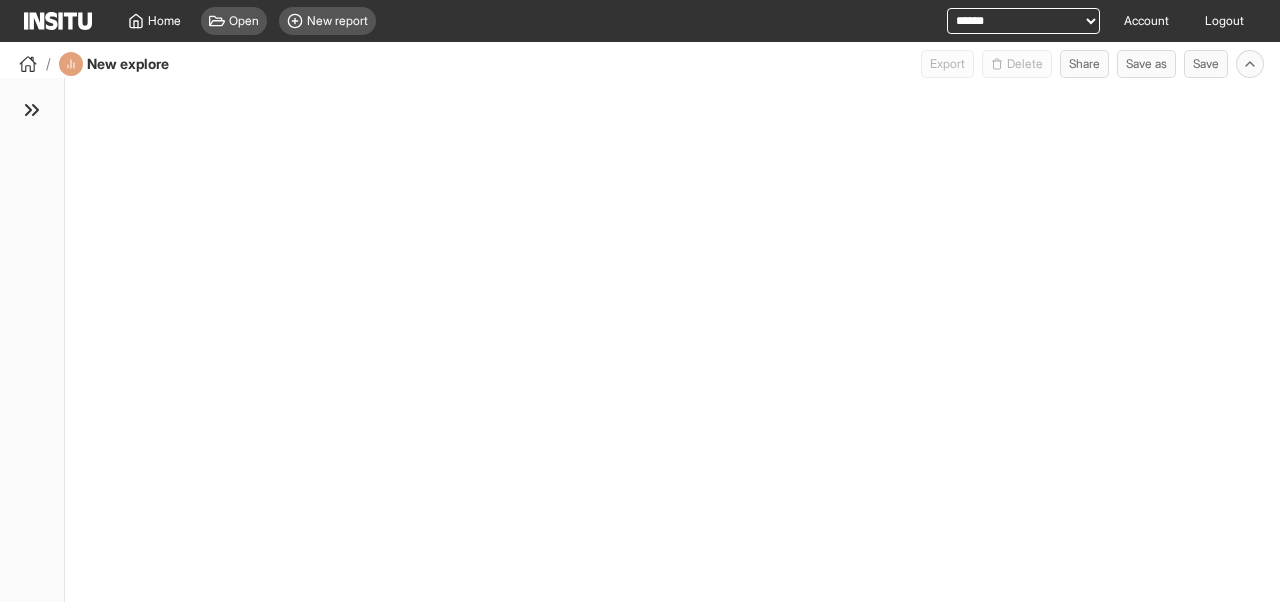 select on "**" 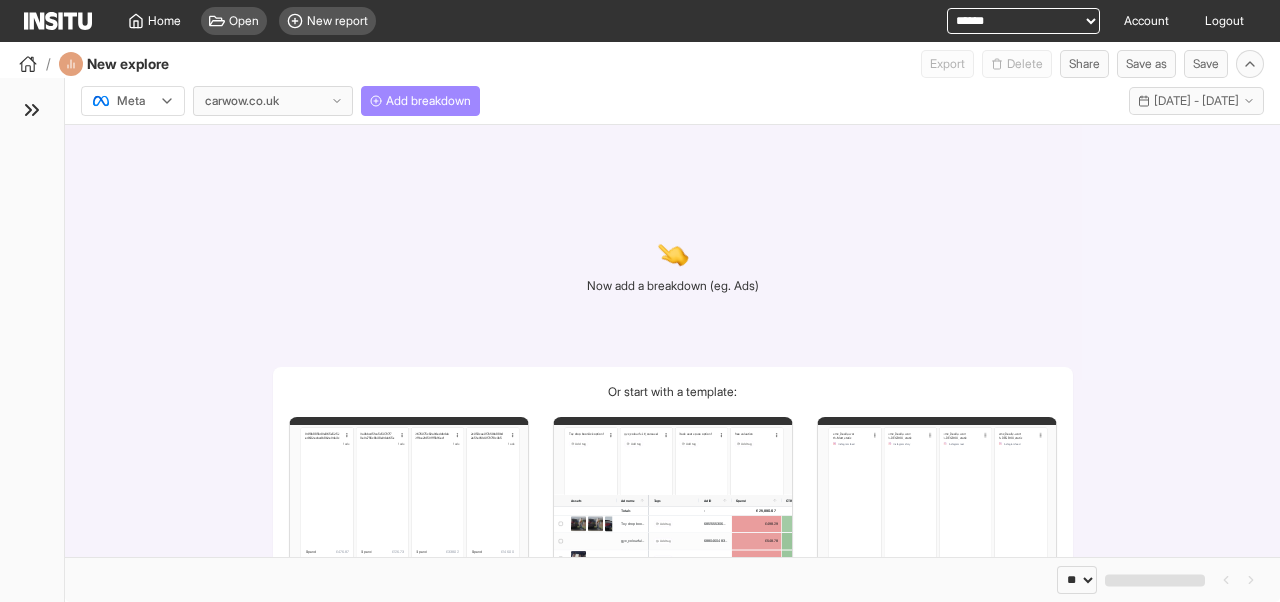 click on "Add breakdown" at bounding box center (428, 101) 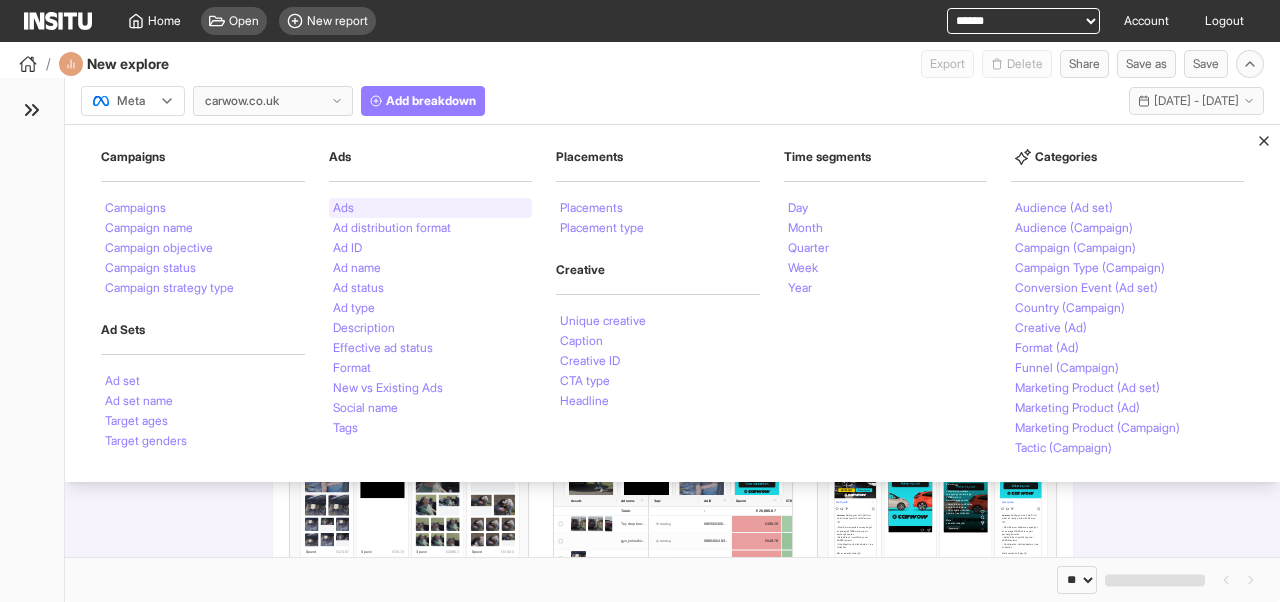 click on "Ads" at bounding box center [431, 208] 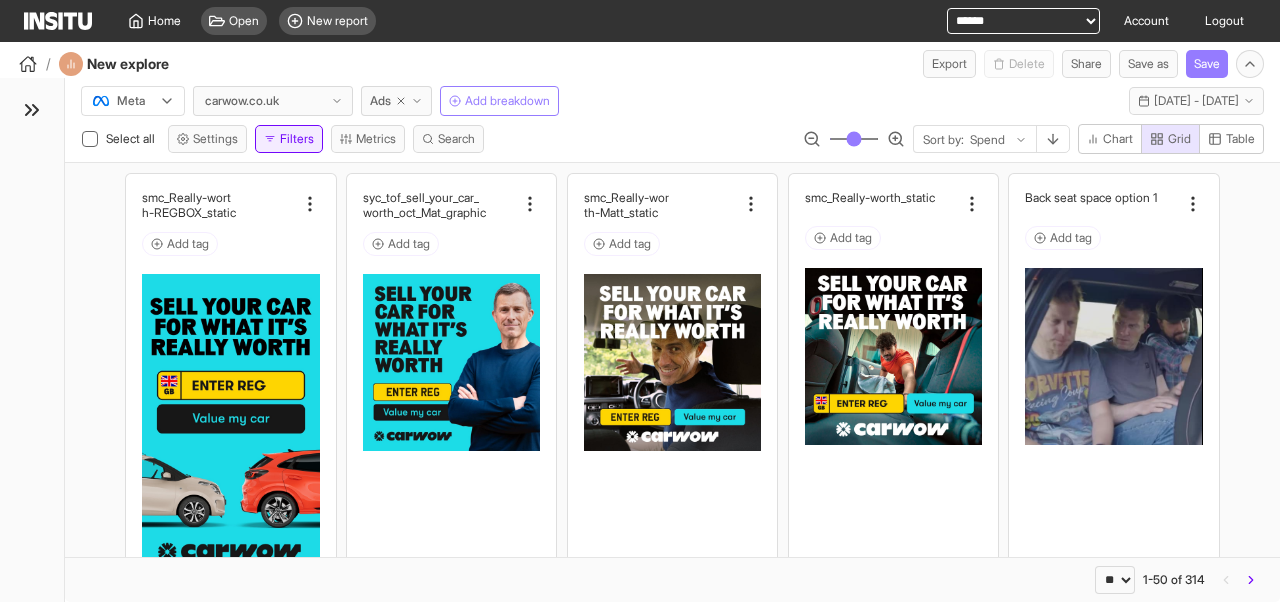 click on "Filters" at bounding box center [289, 139] 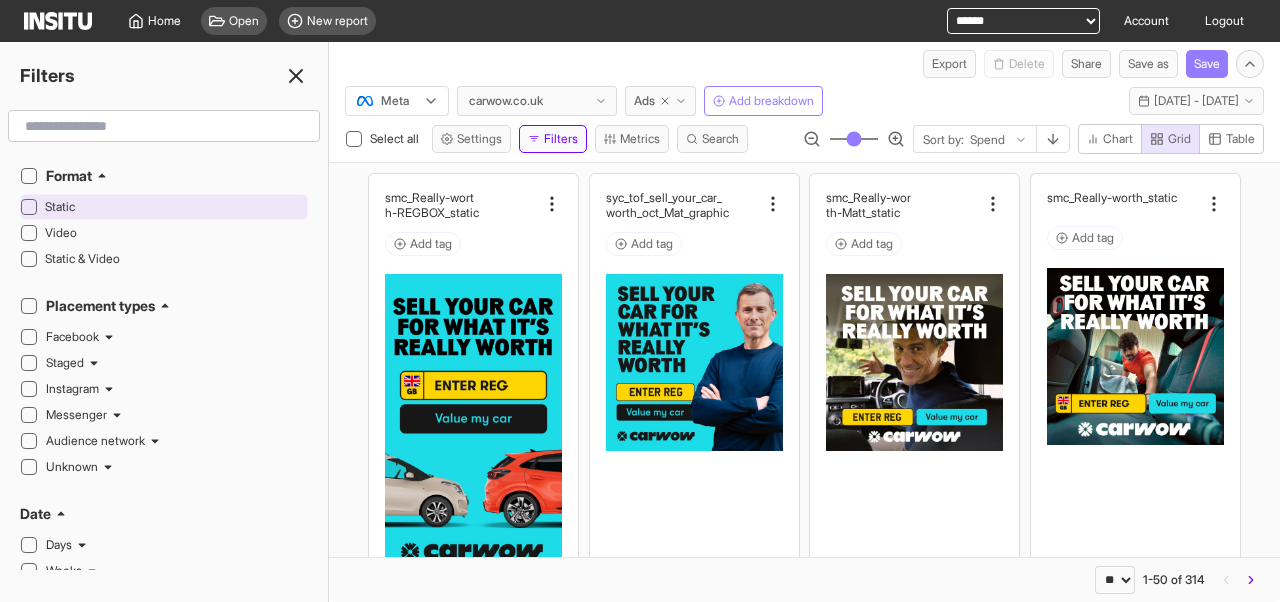 click on "Static" at bounding box center (174, 207) 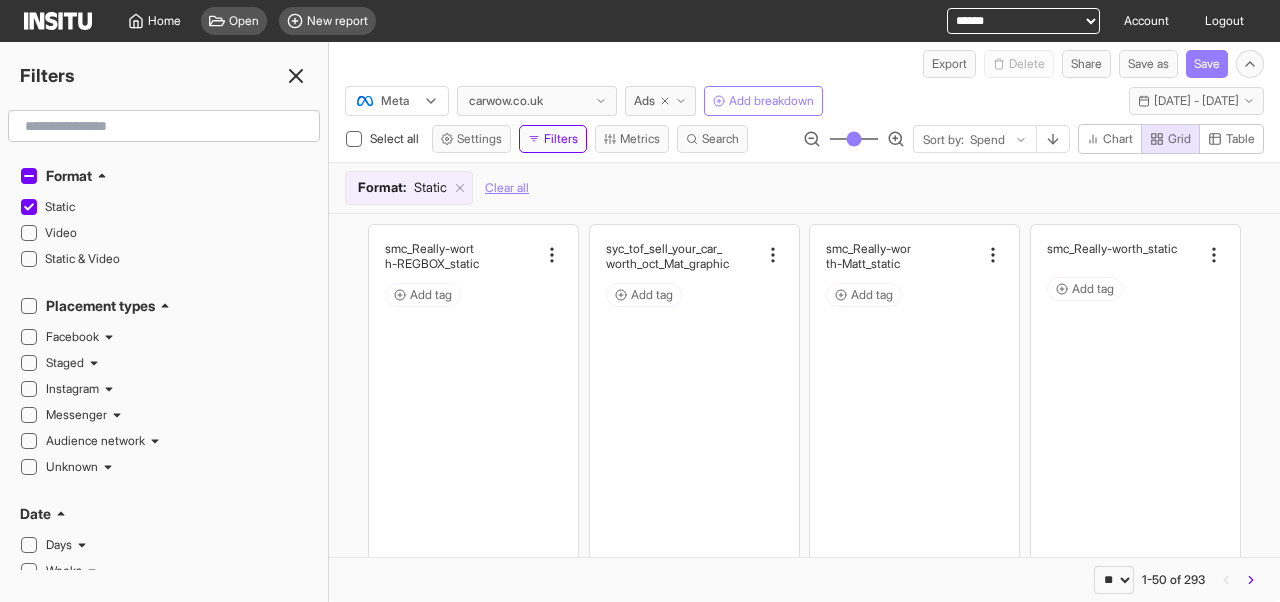 click 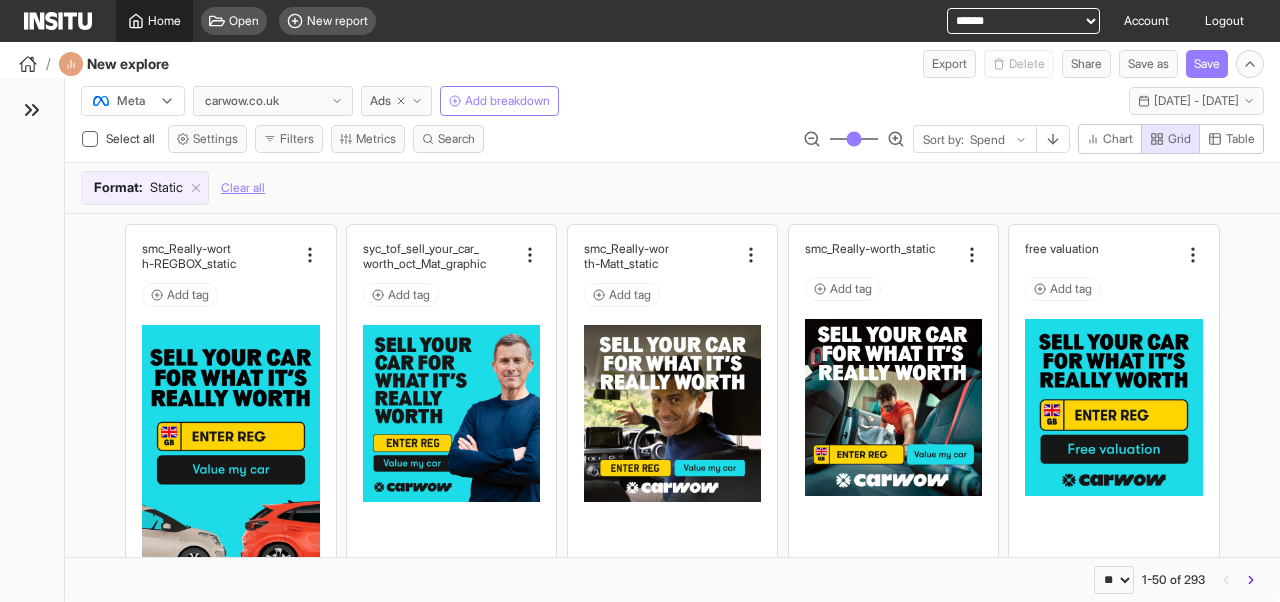 click 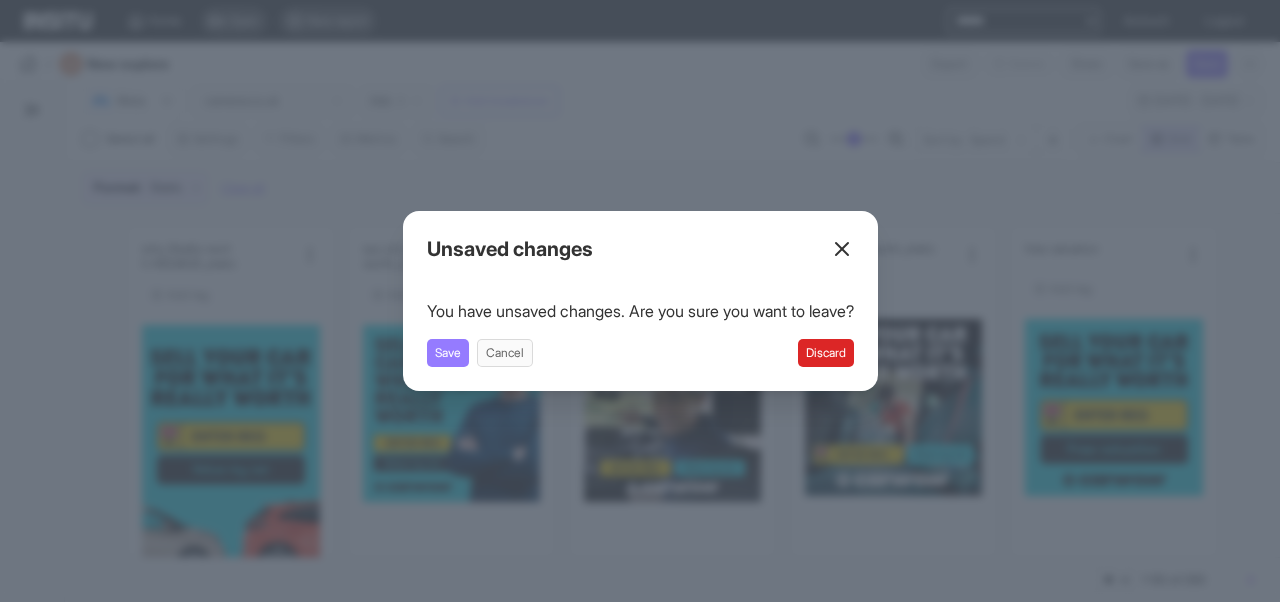 click 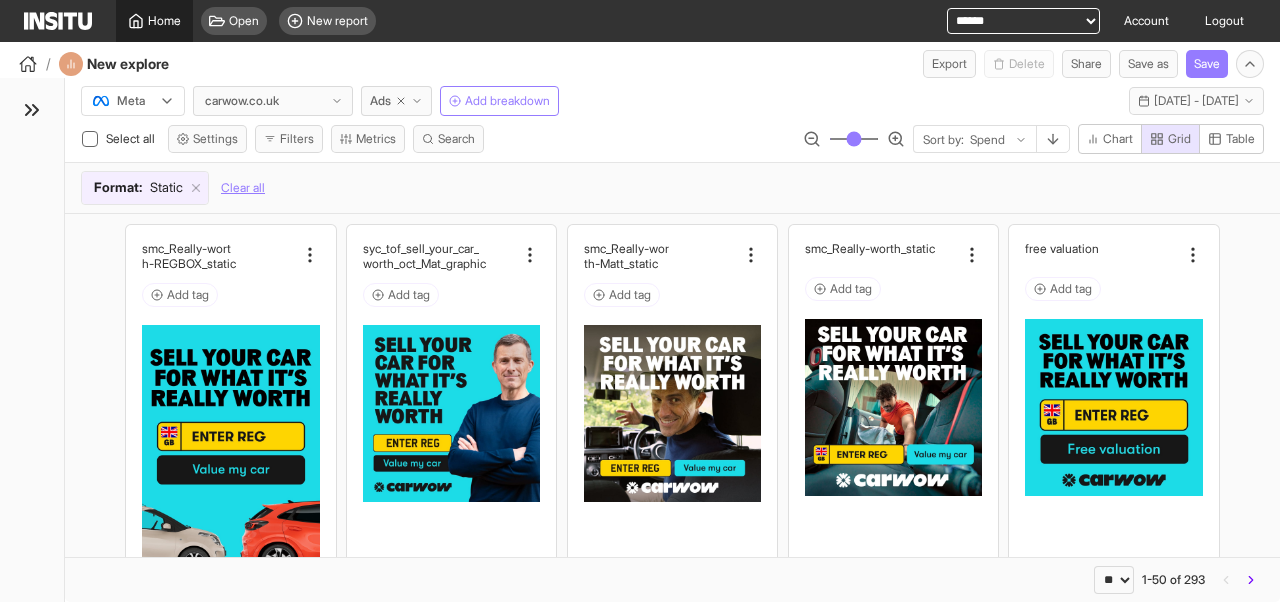 click on "Home" at bounding box center (164, 21) 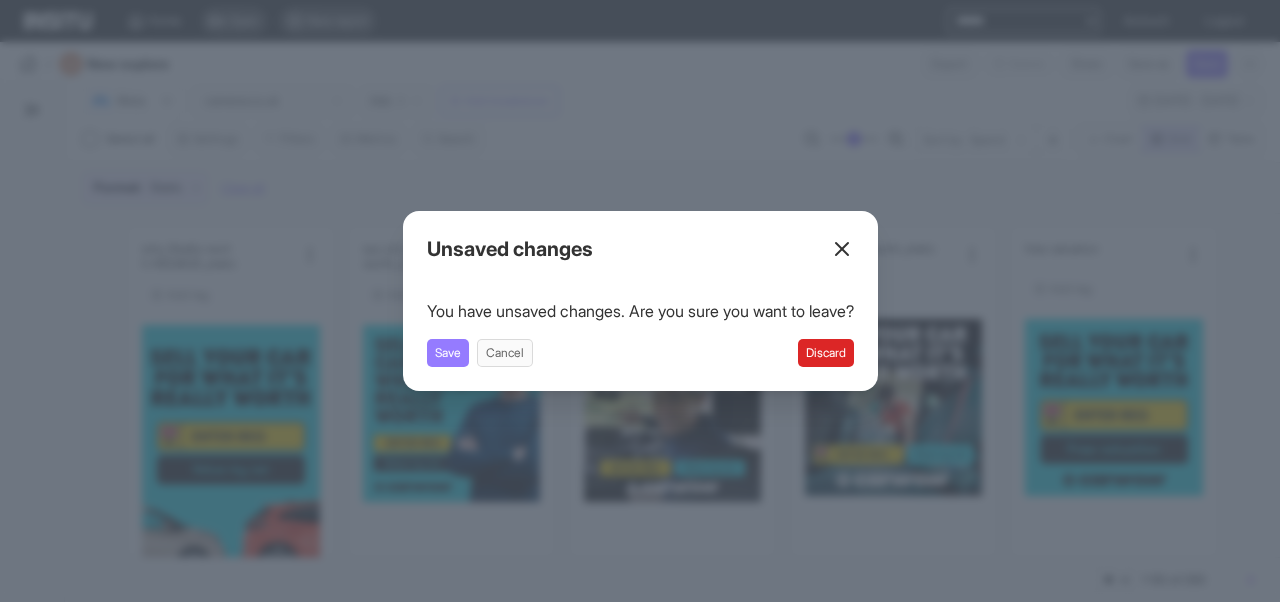 click on "Discard" at bounding box center [826, 353] 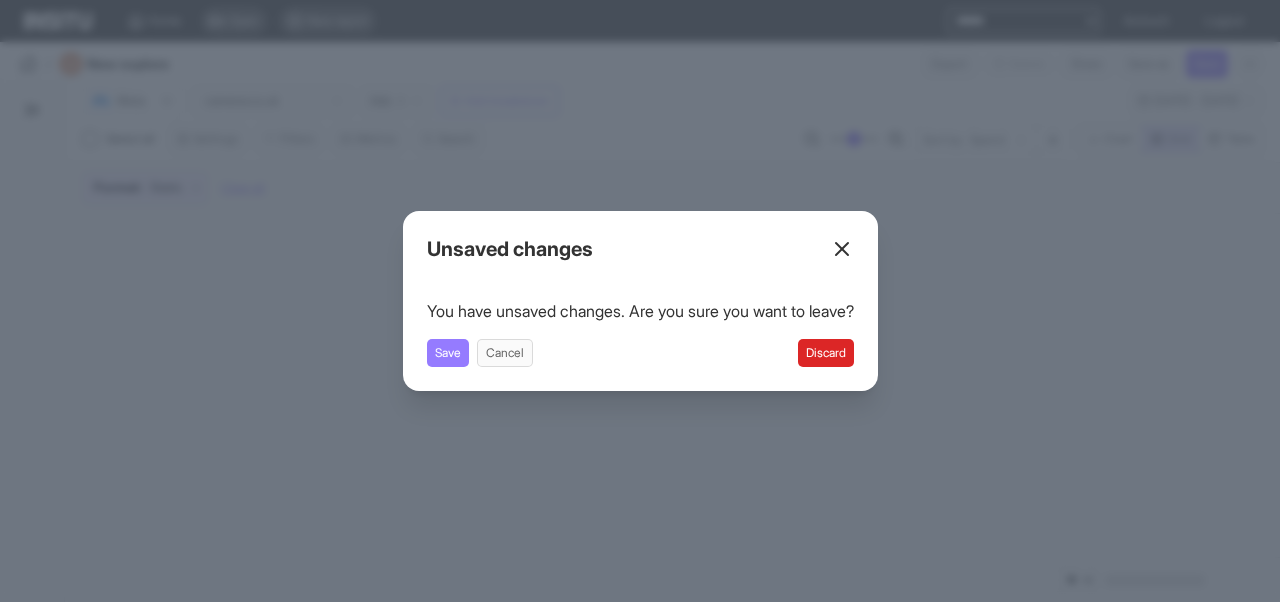 select on "**" 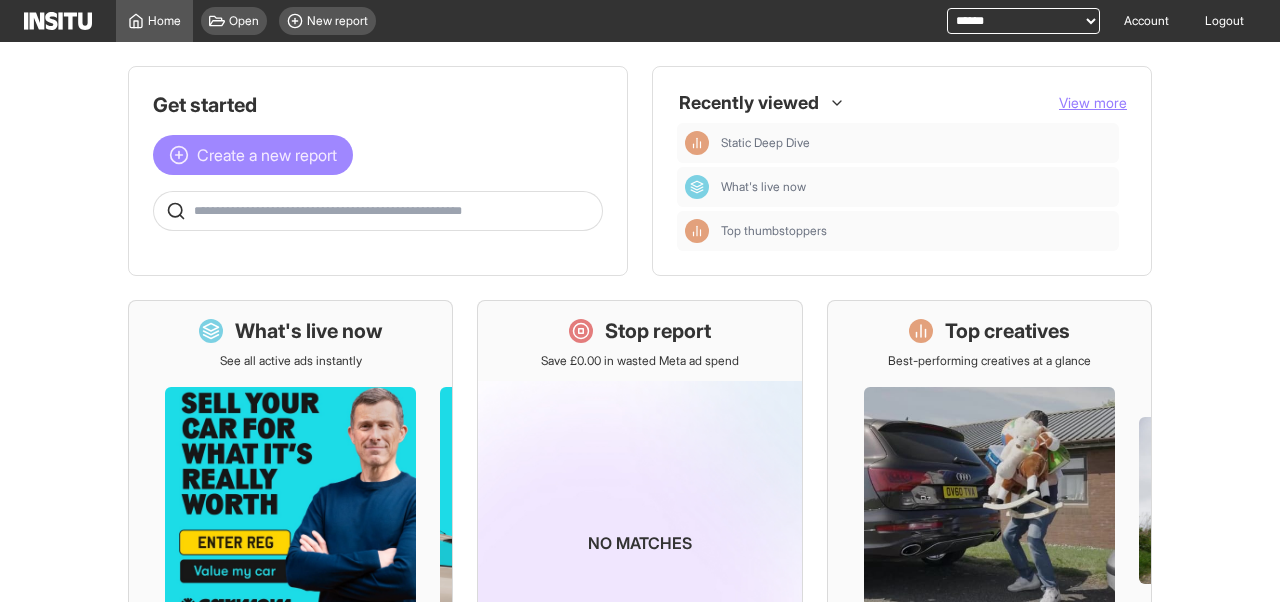 click on "Create a new report" at bounding box center [253, 155] 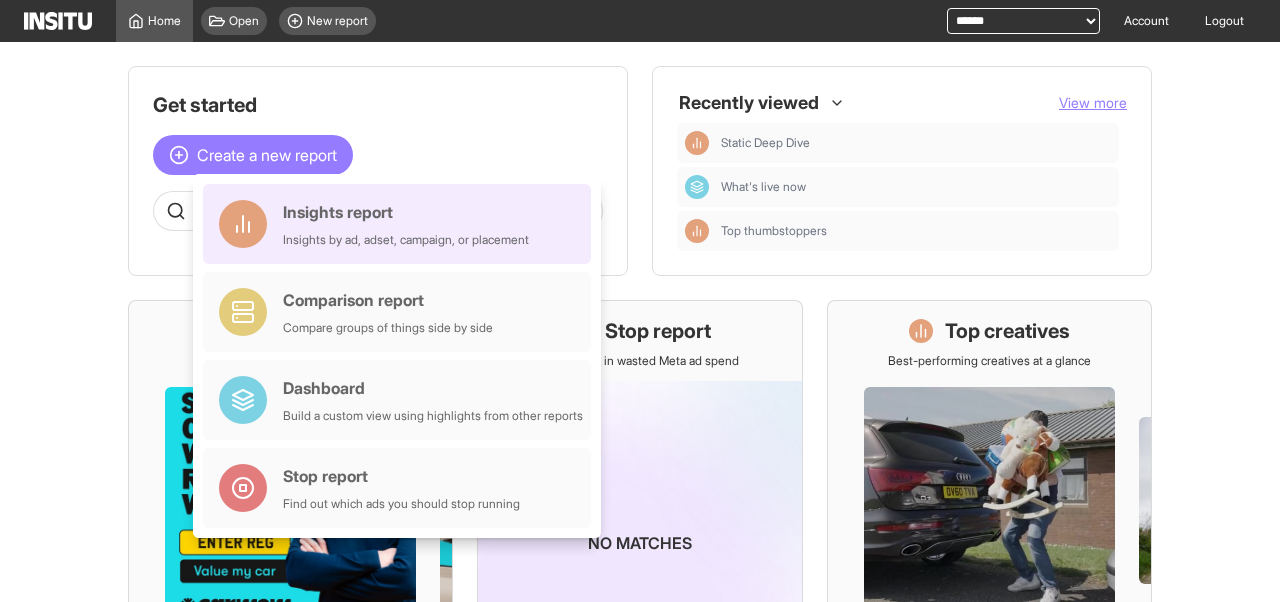 click on "Insights by ad, adset, campaign, or placement" at bounding box center [406, 240] 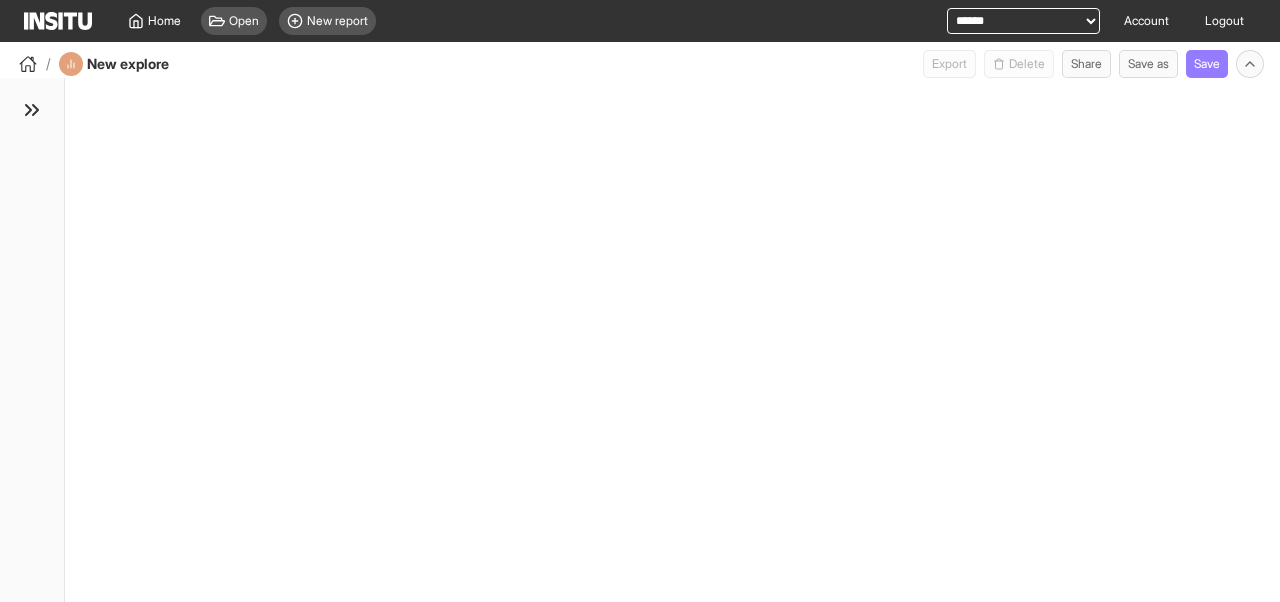 select on "**" 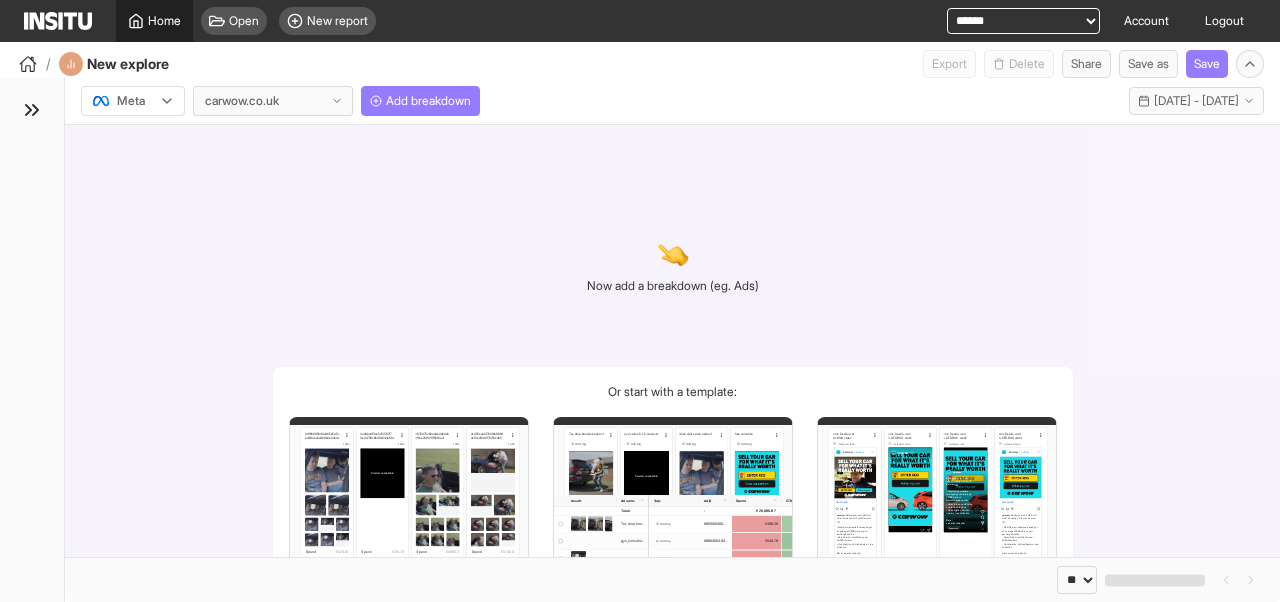 click on "Home" at bounding box center [164, 21] 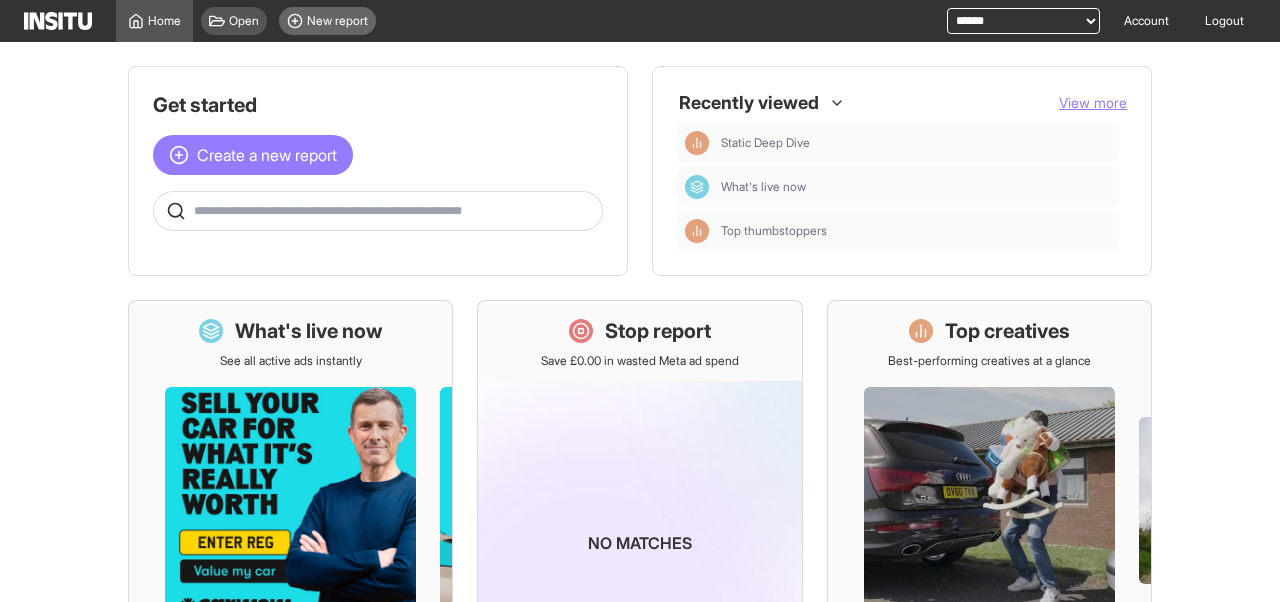 click on "New report" at bounding box center (337, 21) 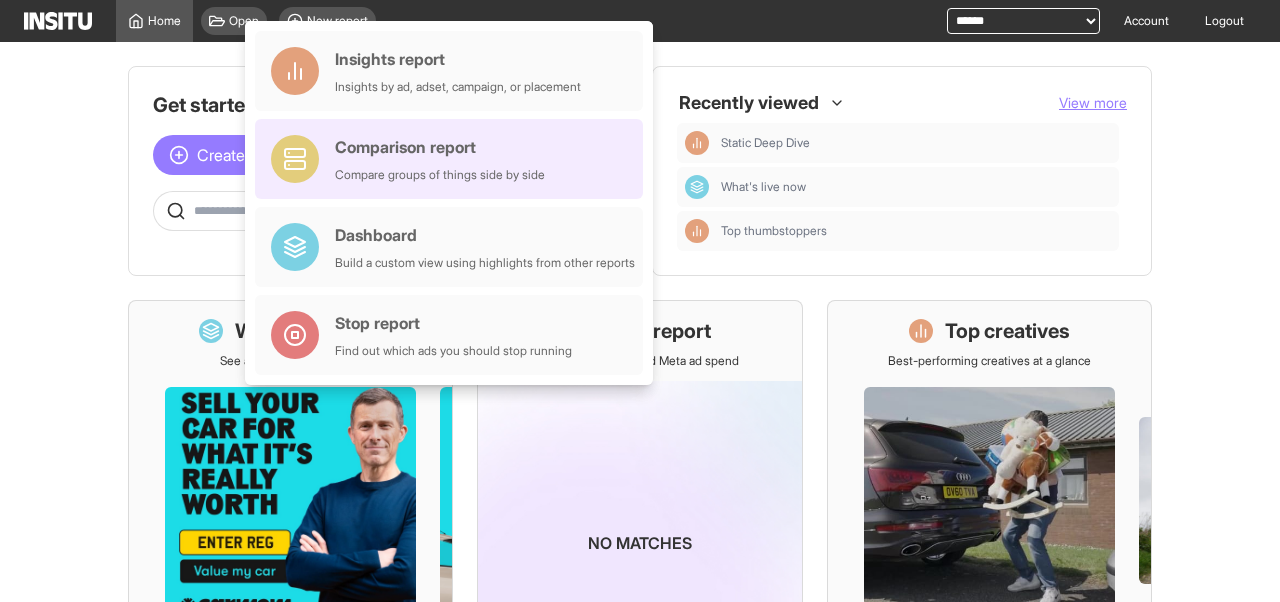 drag, startPoint x: 396, startPoint y: 155, endPoint x: 424, endPoint y: 157, distance: 28.071337 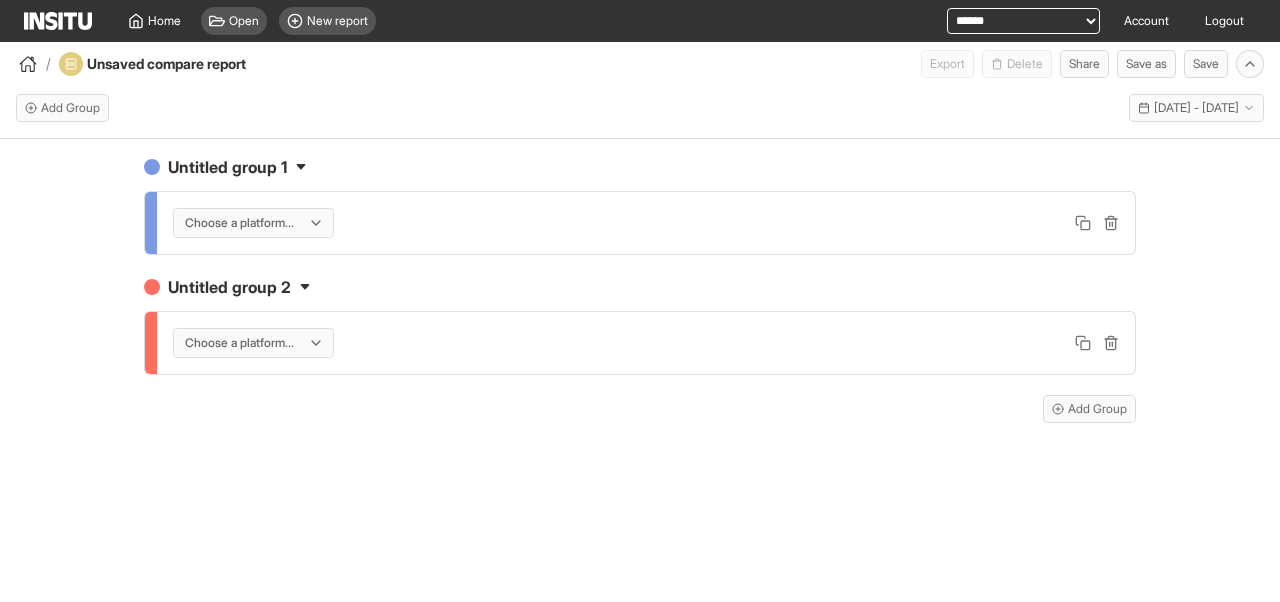 click at bounding box center (239, 223) 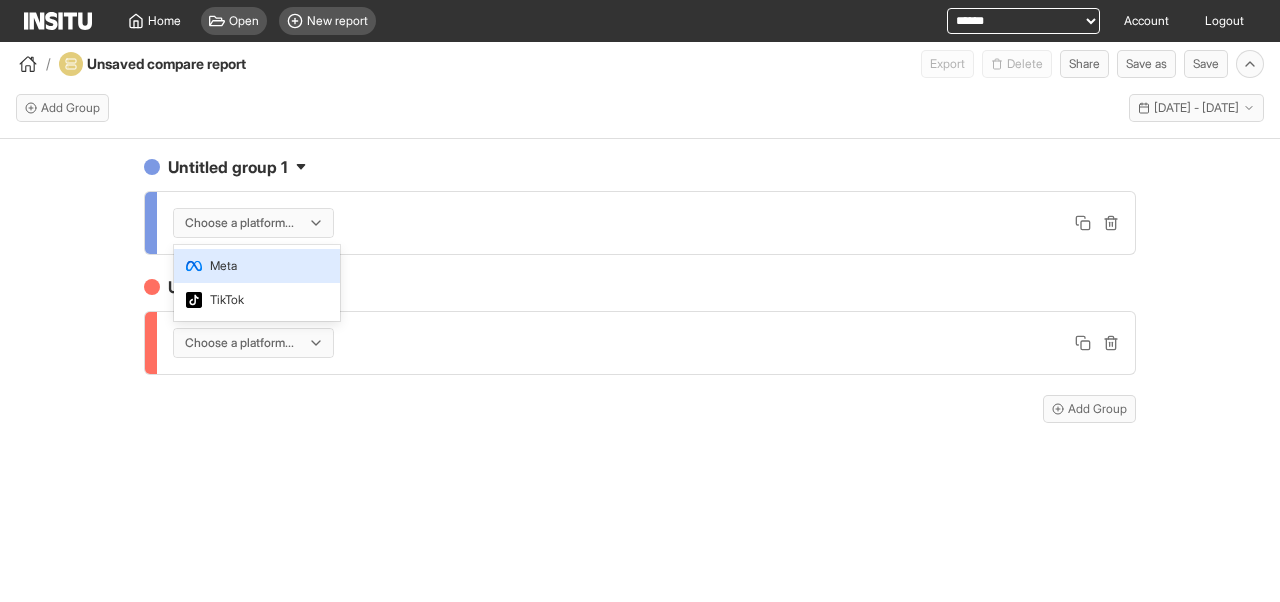 click on "[object Object], 1 of 2. 2 results available. Use Up and Down to choose options, press Enter to select the currently focused option, press Escape to exit the menu, press Tab to select the option and exit the menu. Choose a platform..." at bounding box center [646, 223] 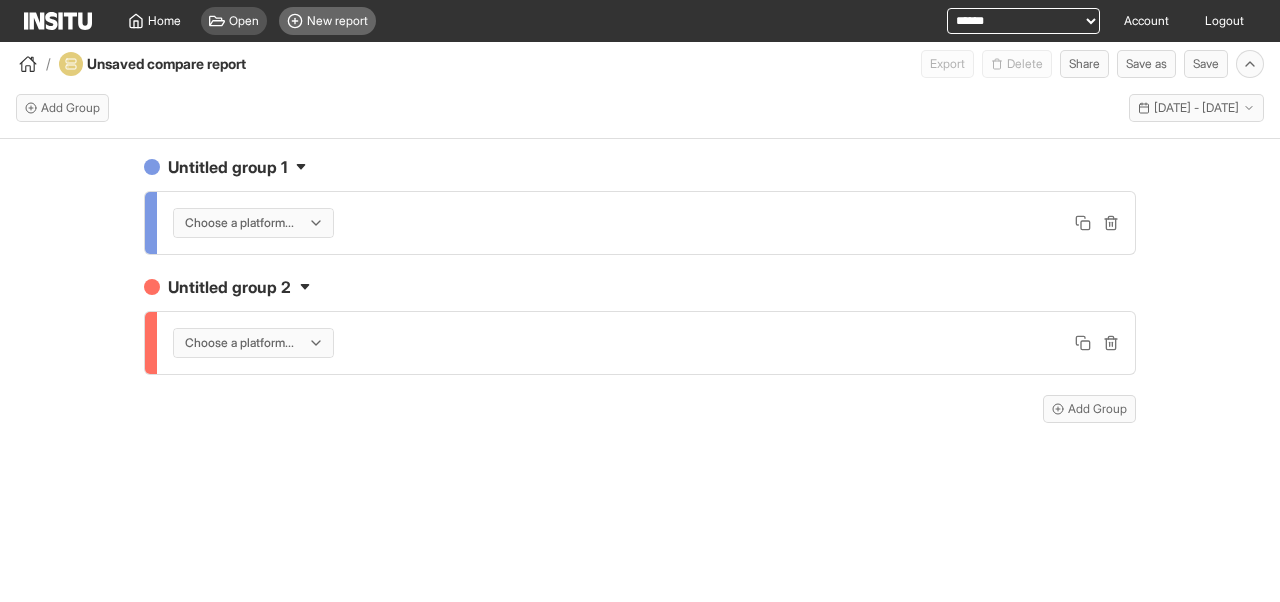click on "New report" at bounding box center [327, 21] 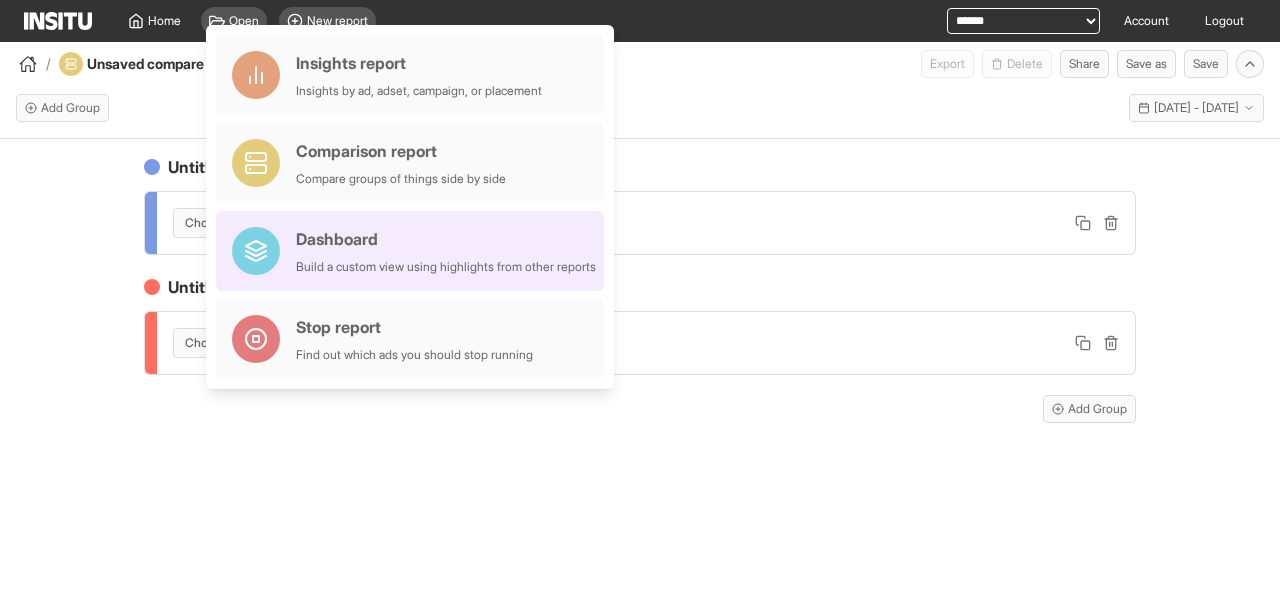 drag, startPoint x: 357, startPoint y: 210, endPoint x: 357, endPoint y: 227, distance: 17 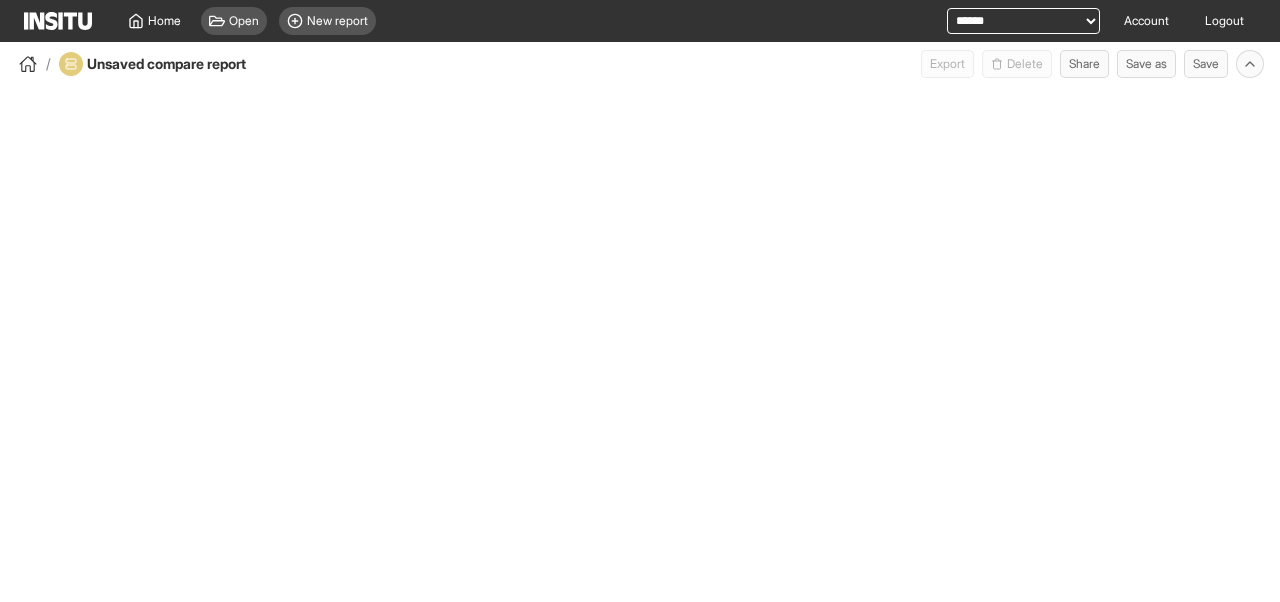 select on "**" 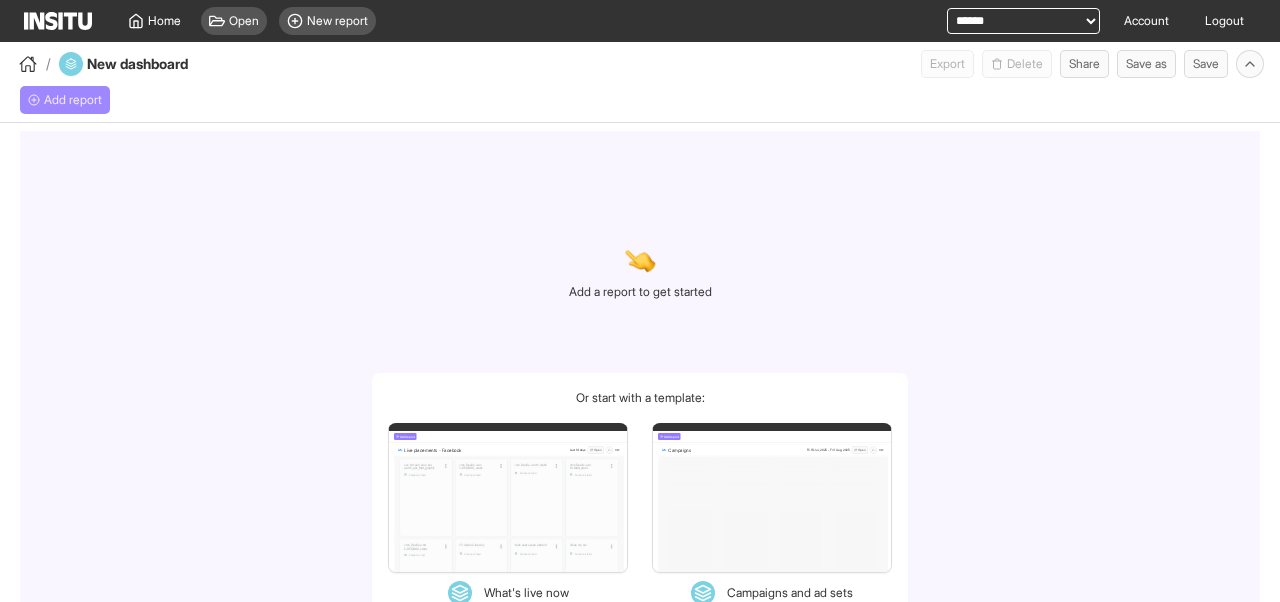 click on "Add report" at bounding box center (73, 100) 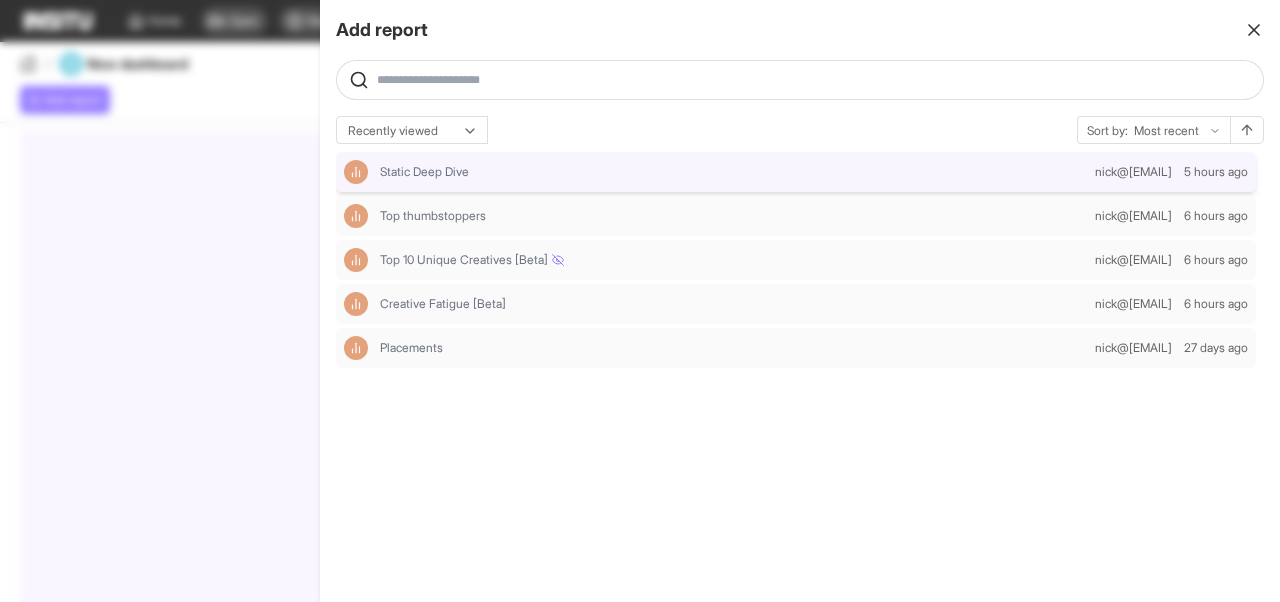 click on "Static Deep Dive" at bounding box center [424, 172] 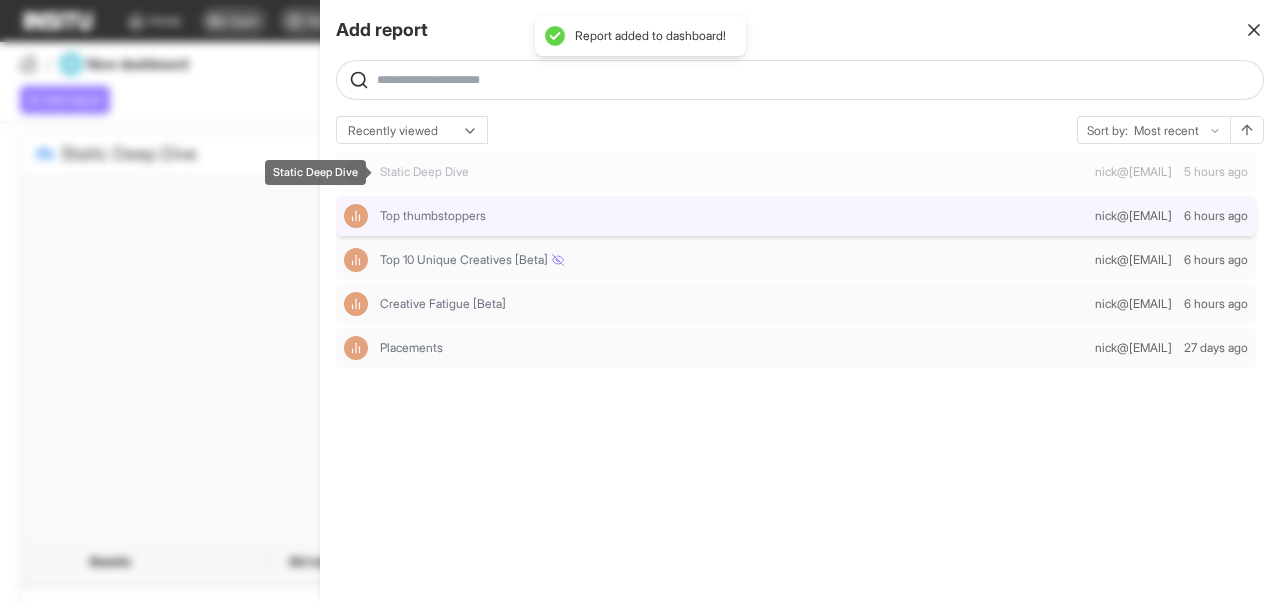 click on "Top thumbstoppers" at bounding box center (433, 216) 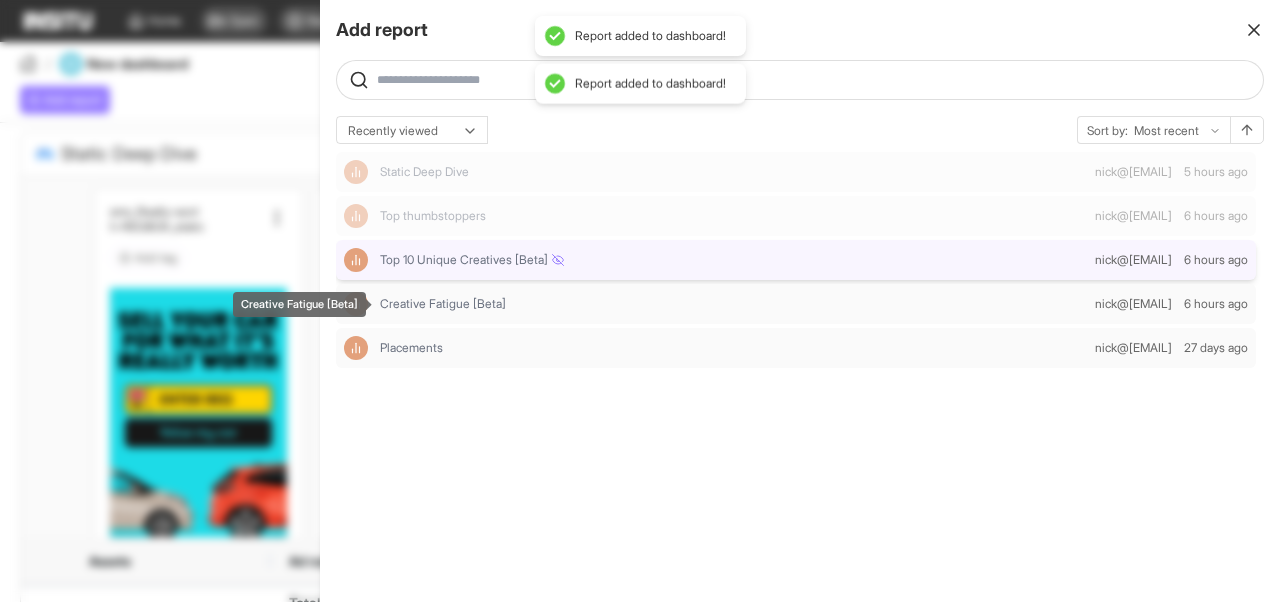 drag, startPoint x: 485, startPoint y: 310, endPoint x: 588, endPoint y: 247, distance: 120.73939 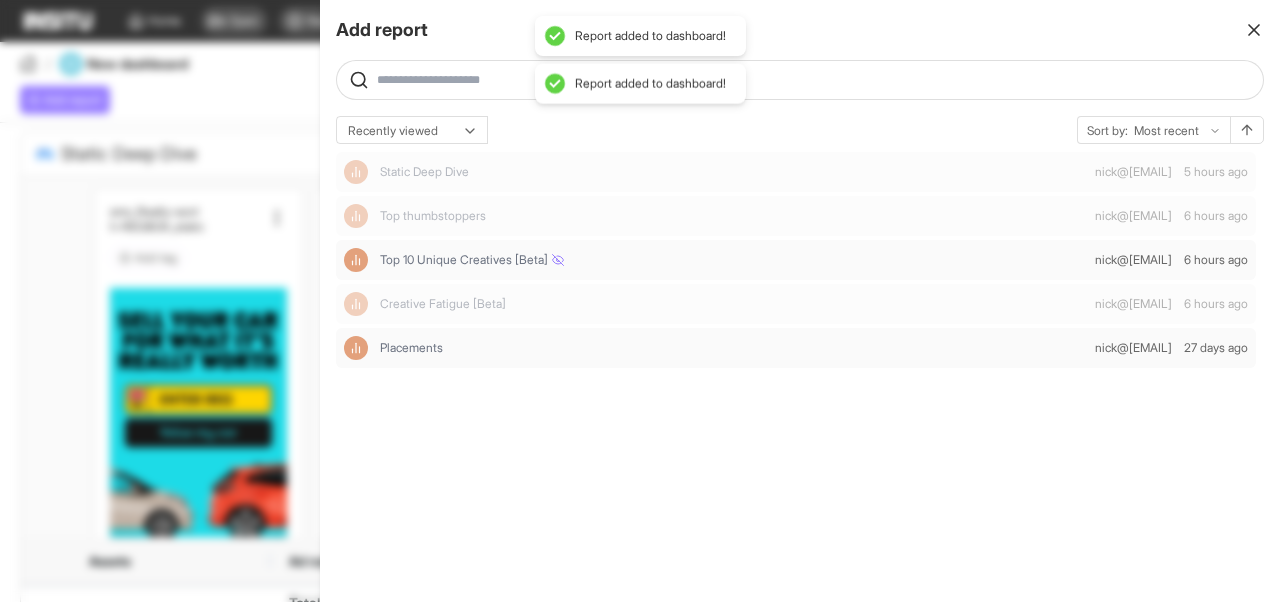 click 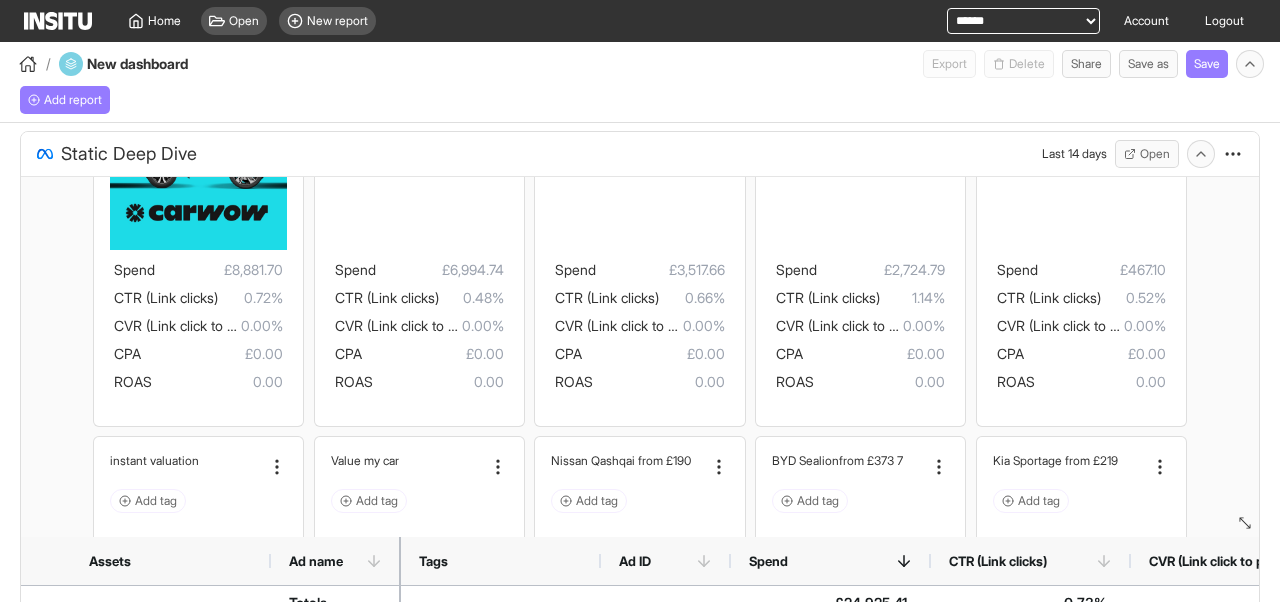 scroll, scrollTop: 849, scrollLeft: 0, axis: vertical 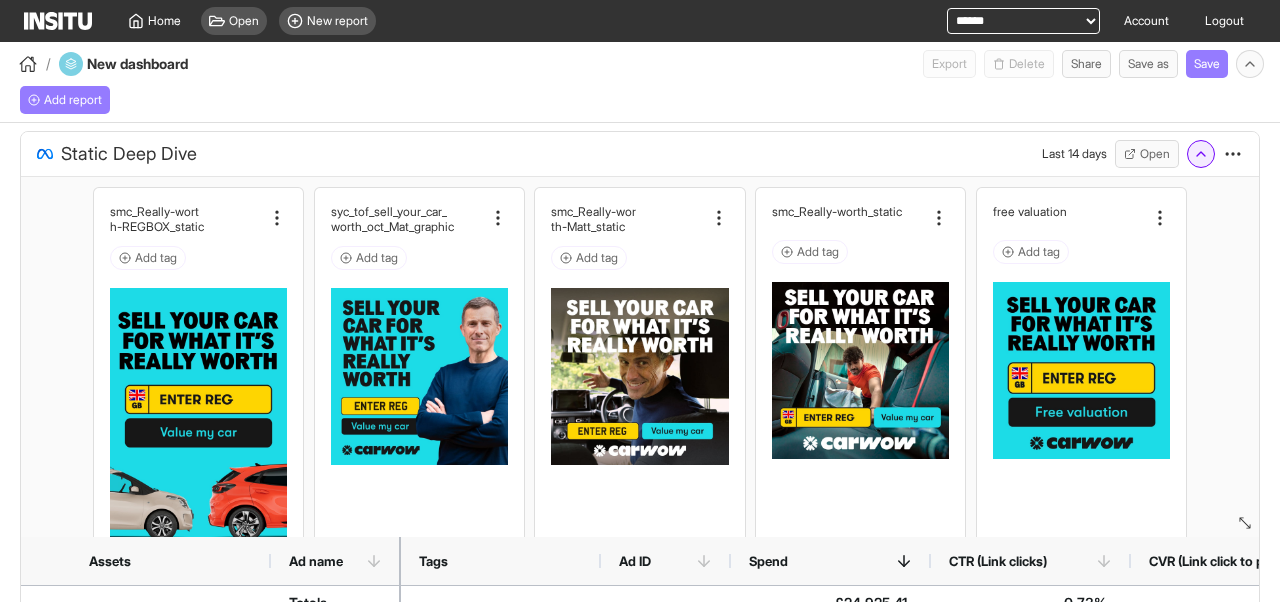 click 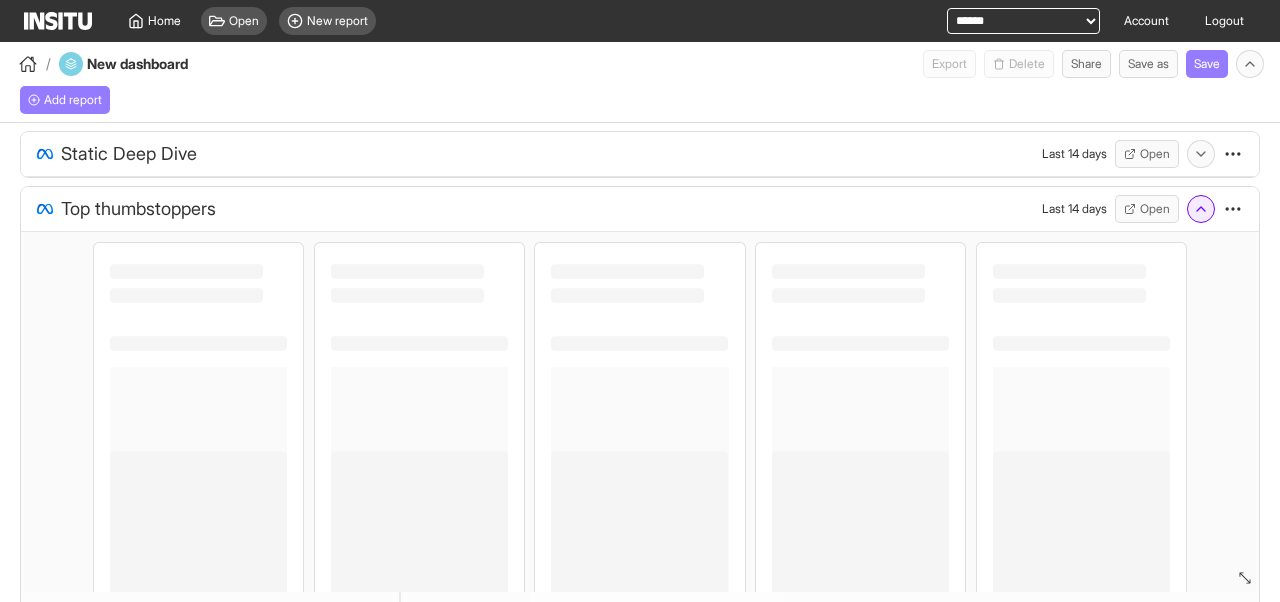 click 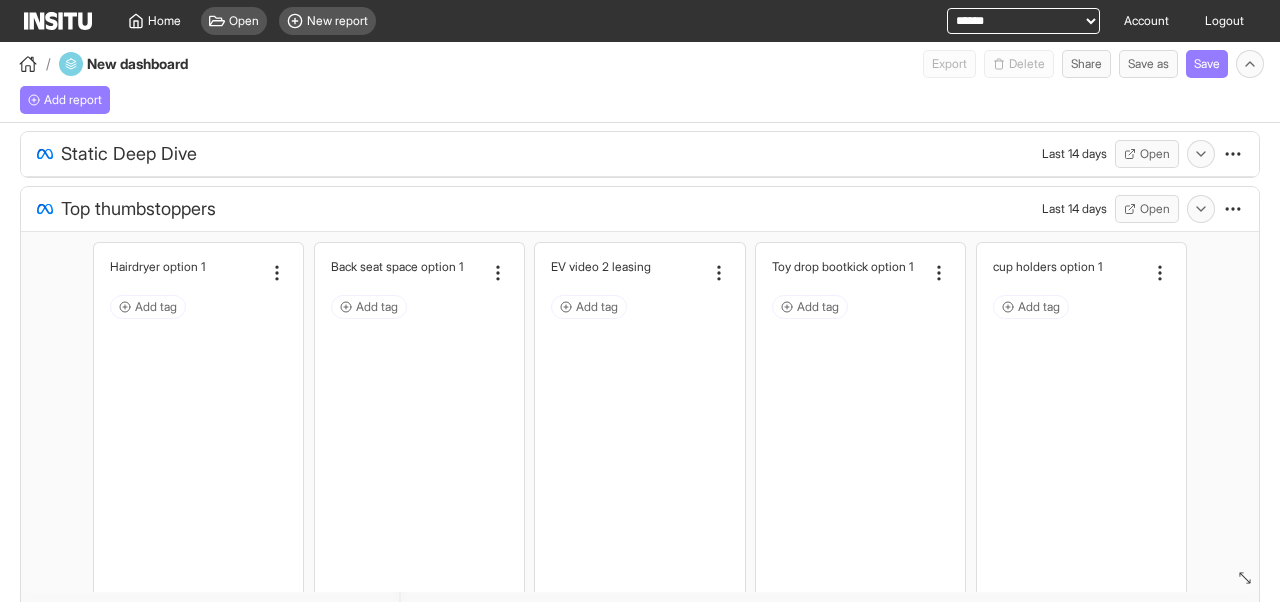 select on "**" 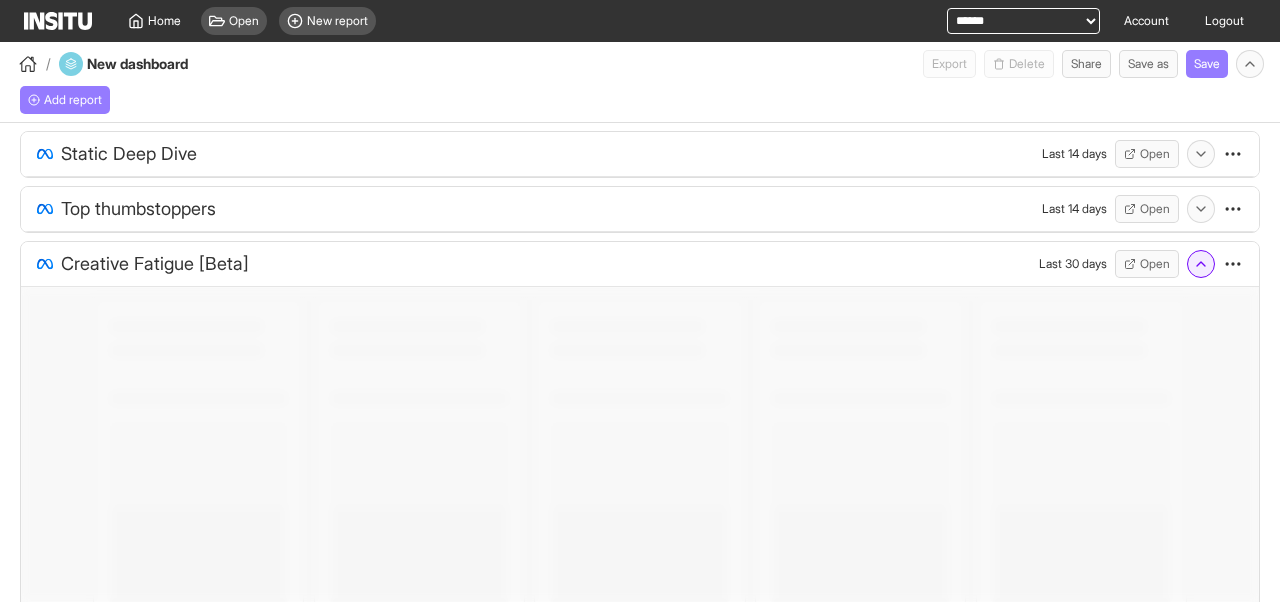 click 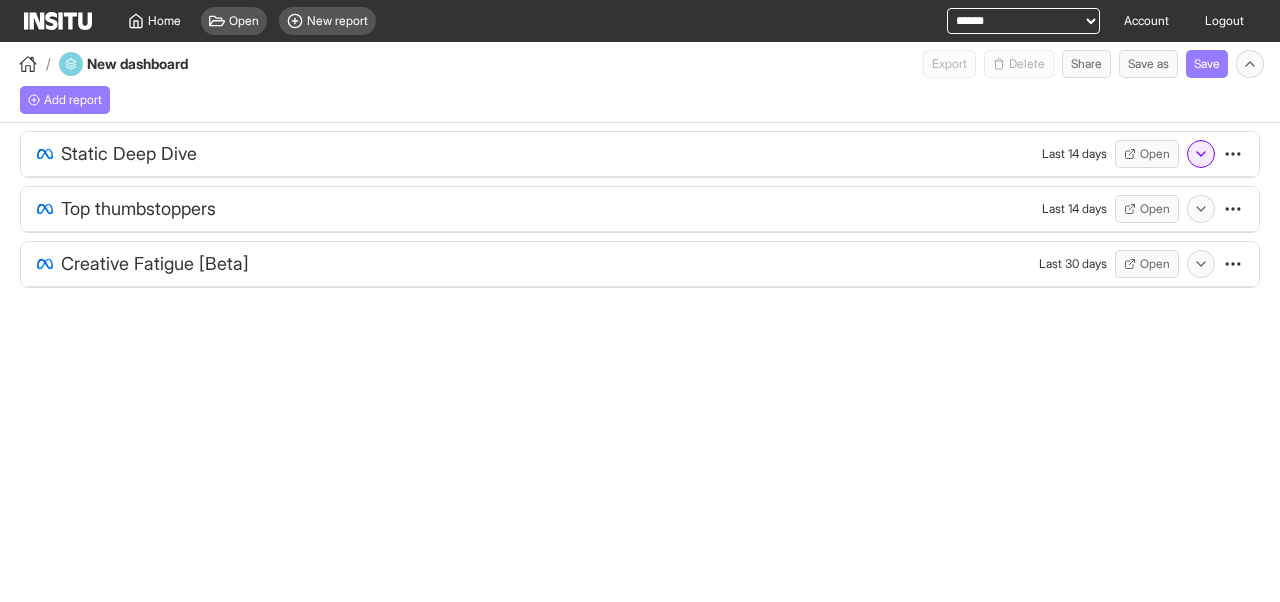 click 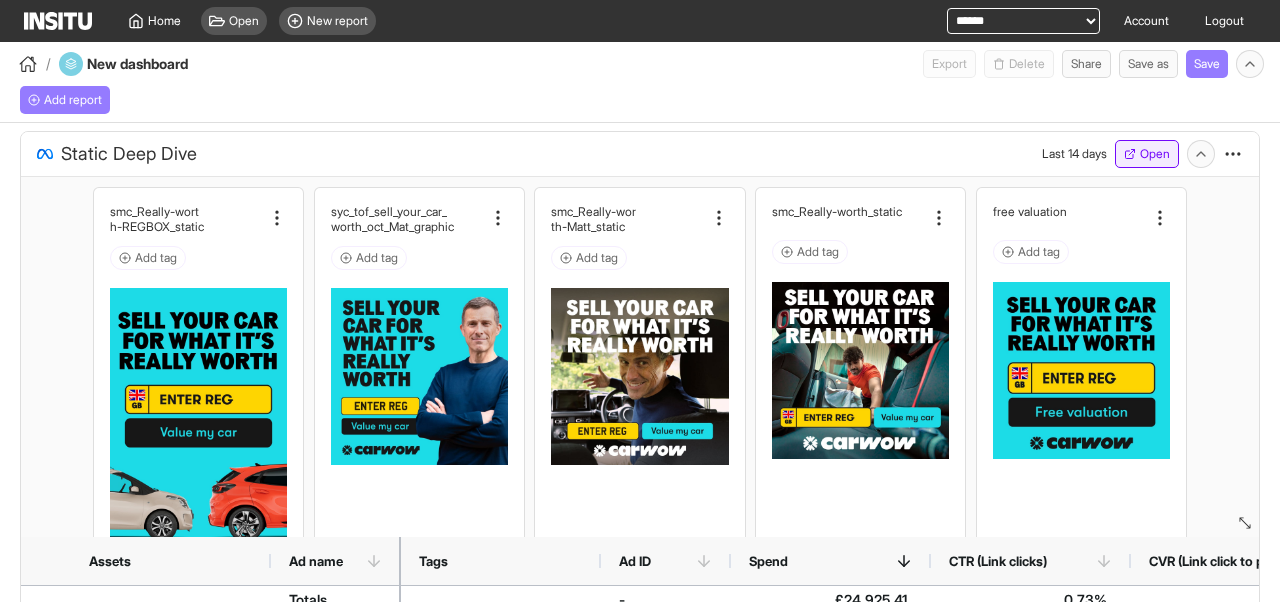click on "Open" at bounding box center (1147, 154) 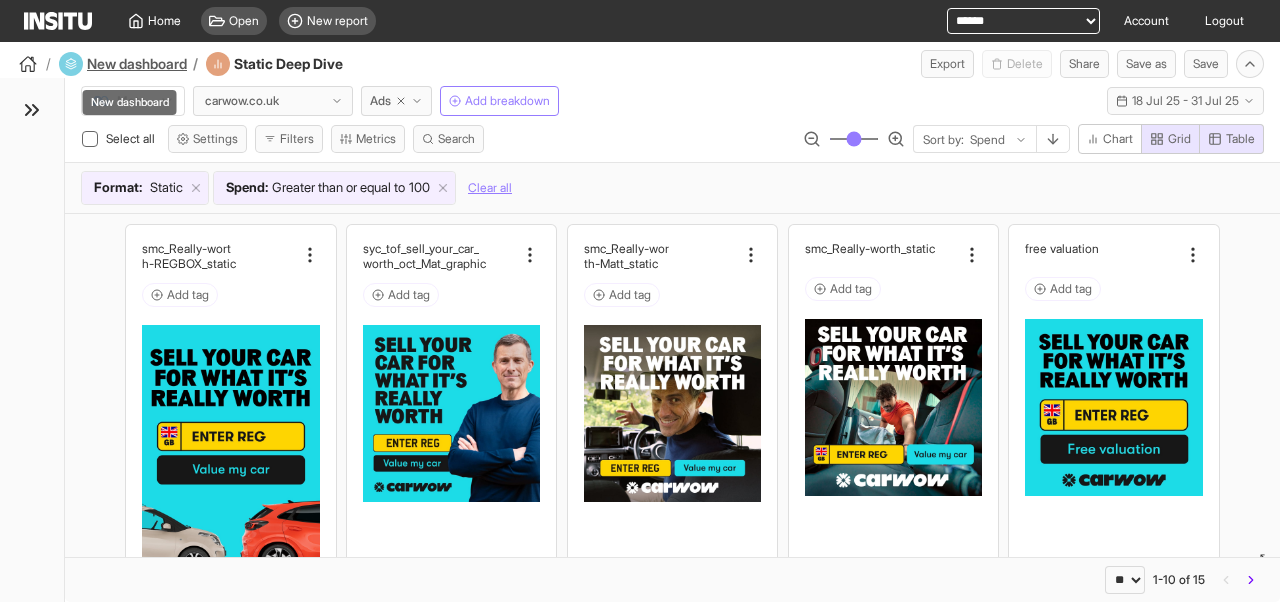 click on "New dashboard" at bounding box center (137, 64) 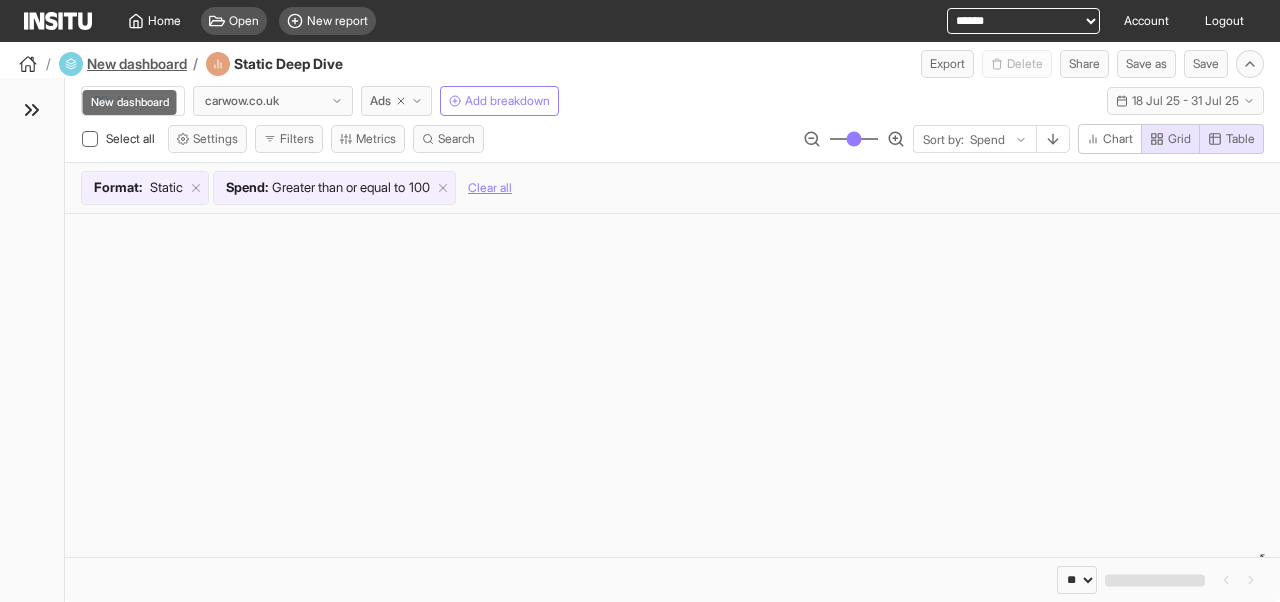 select on "**" 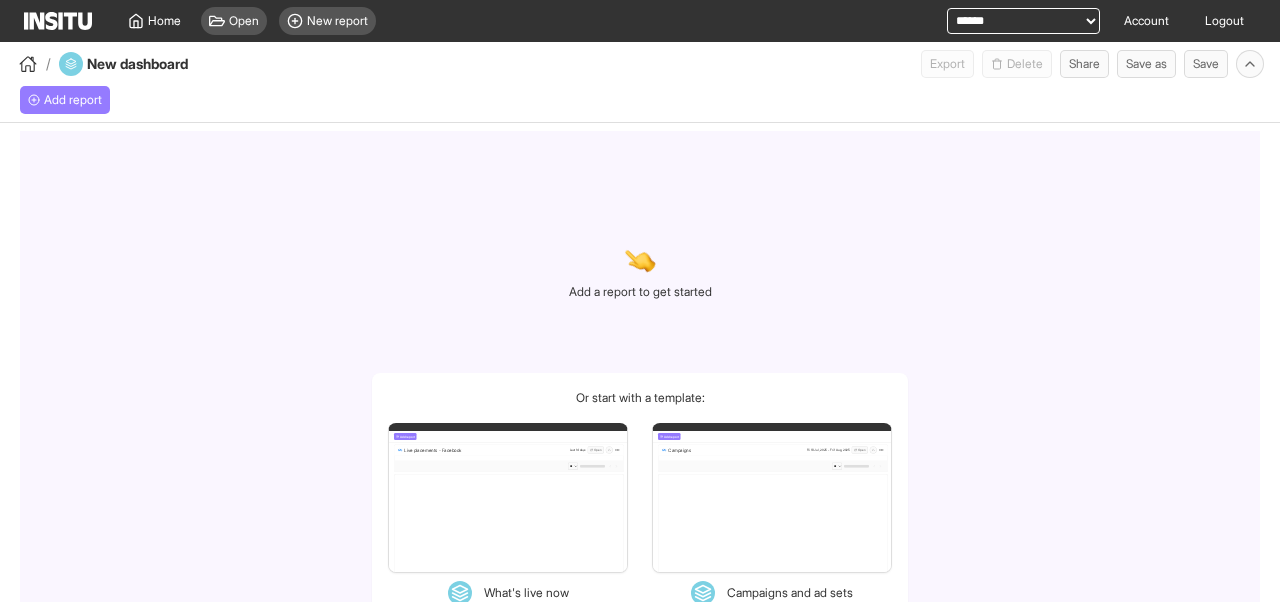 select on "**" 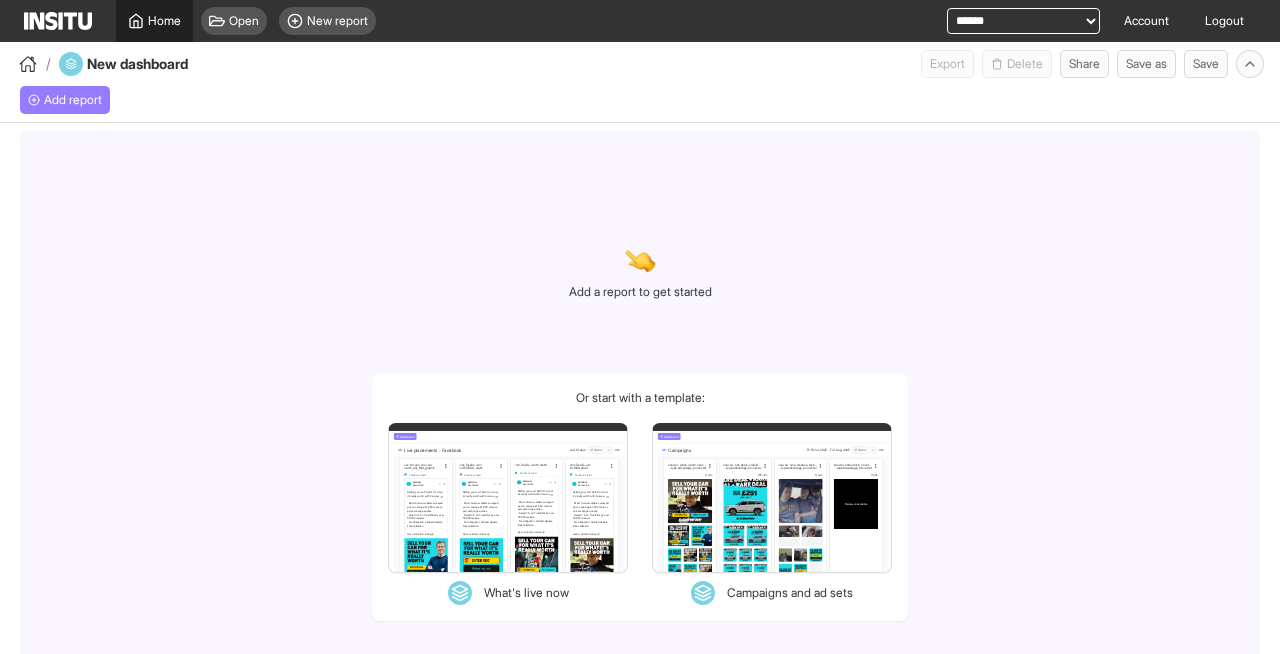 click on "Home" at bounding box center [154, 21] 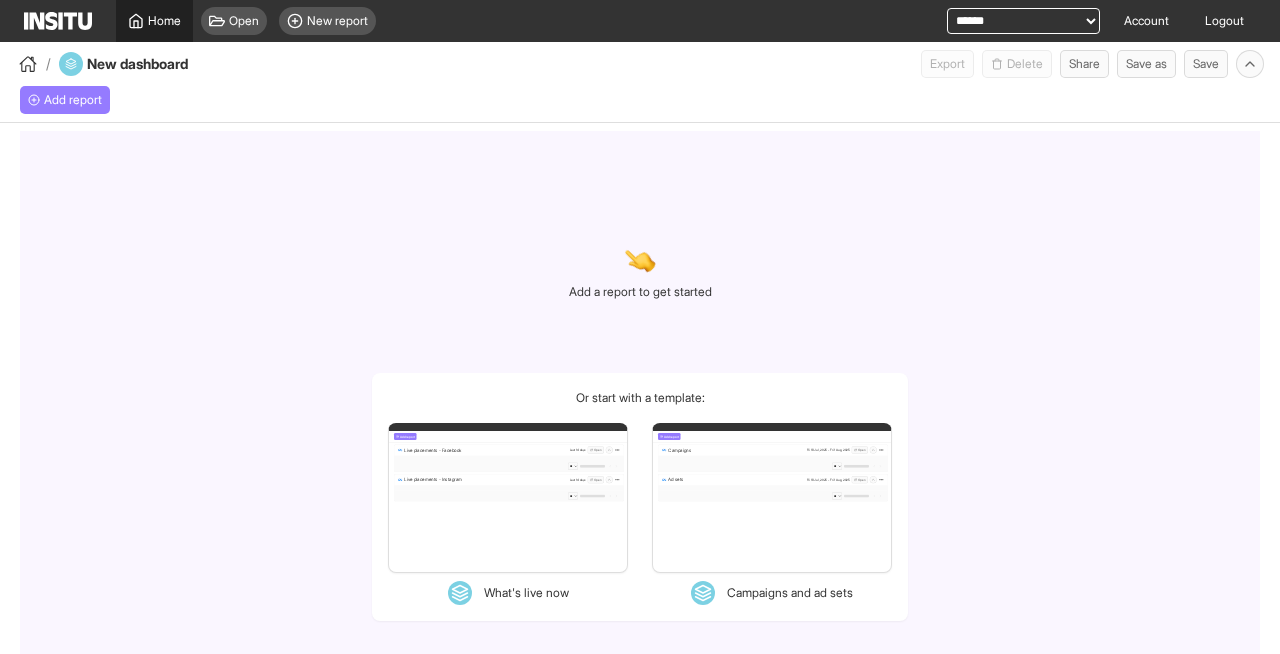 click on "Home" at bounding box center (154, 21) 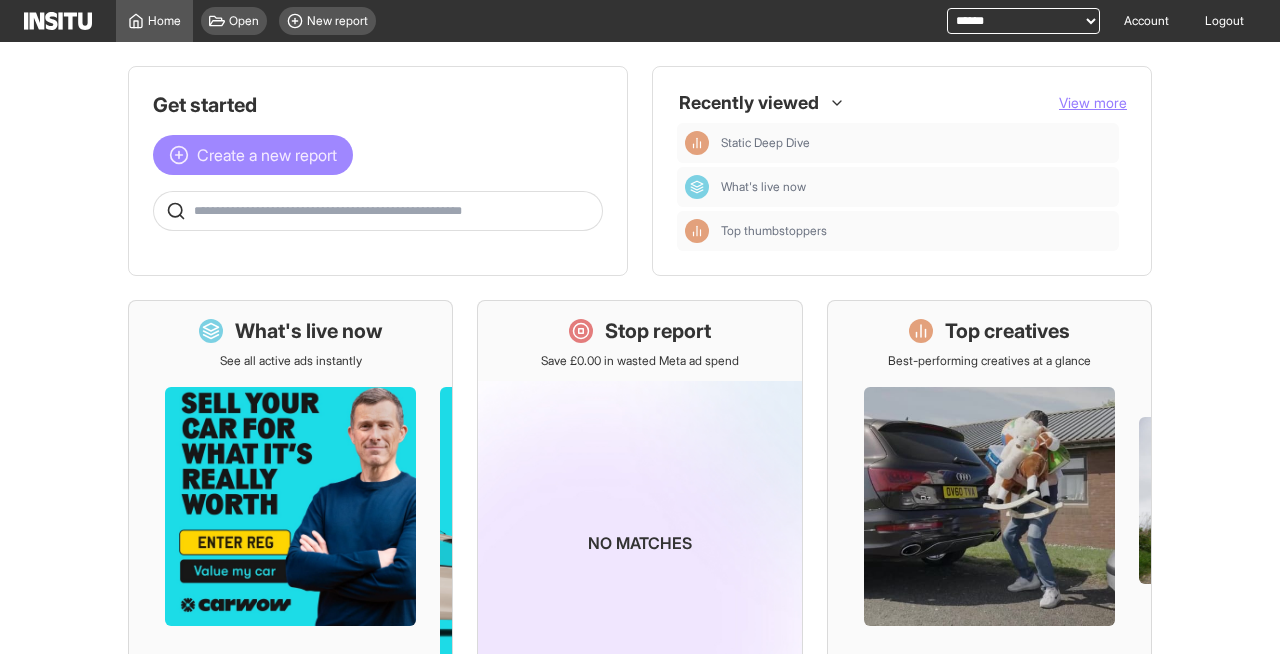 click on "Create a new report" at bounding box center (267, 155) 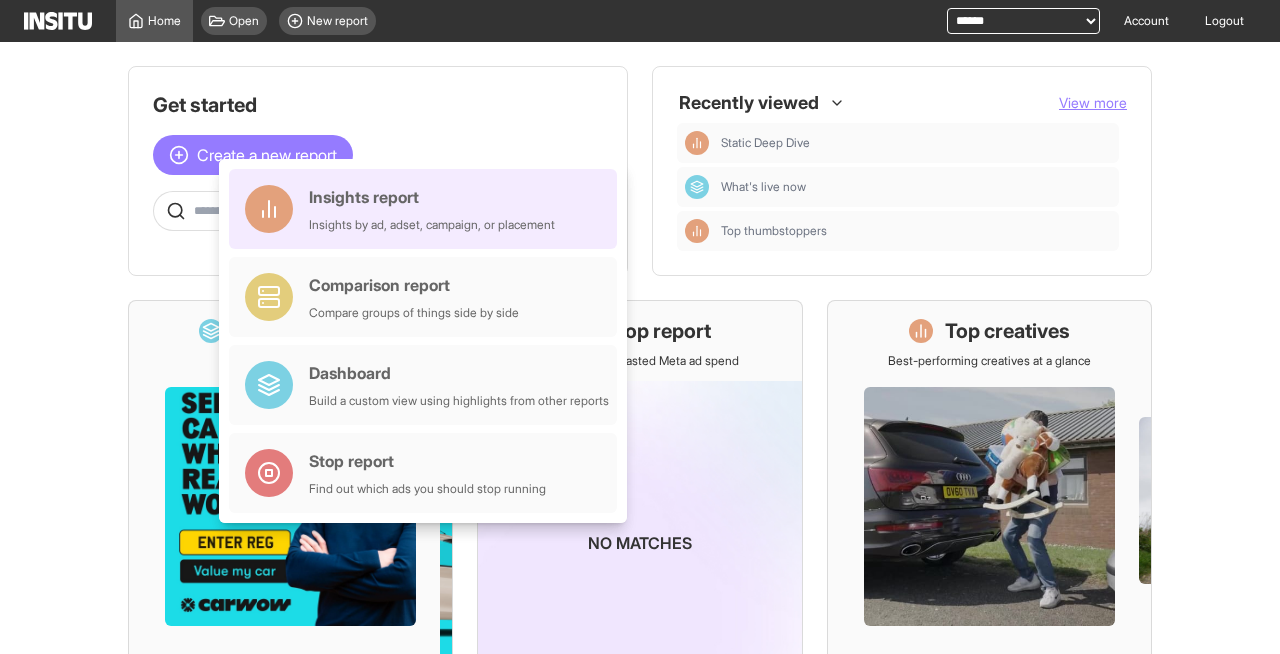 click on "Insights report" at bounding box center [432, 197] 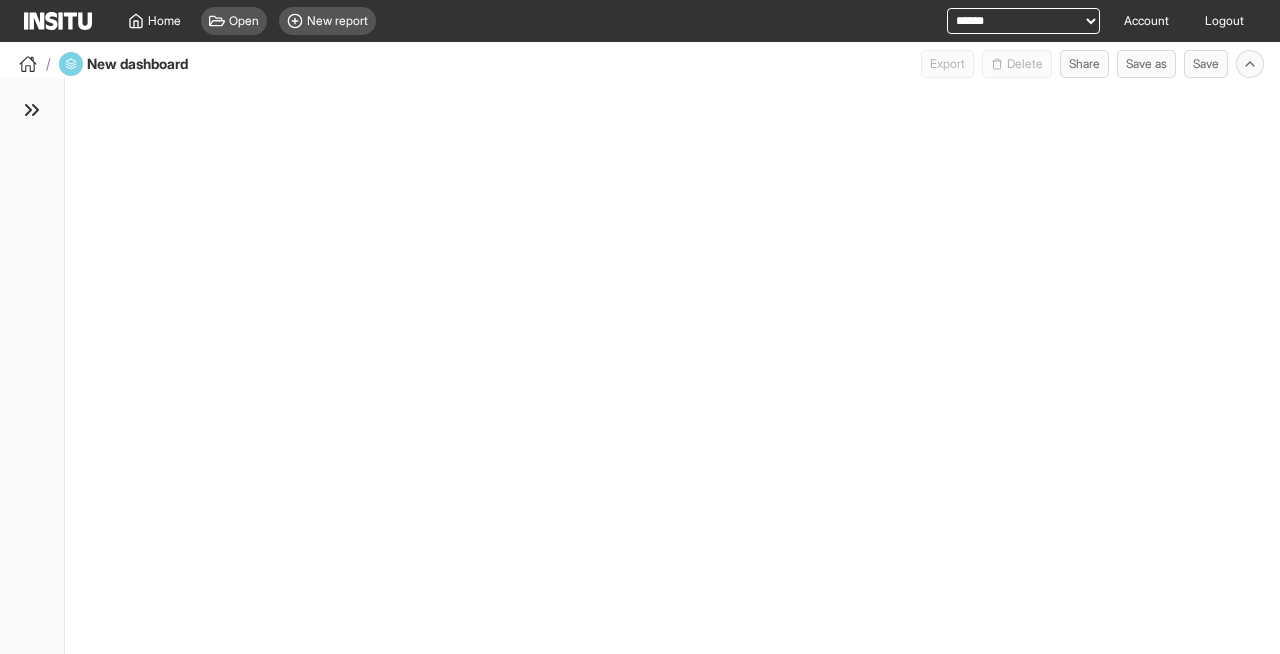 select on "**" 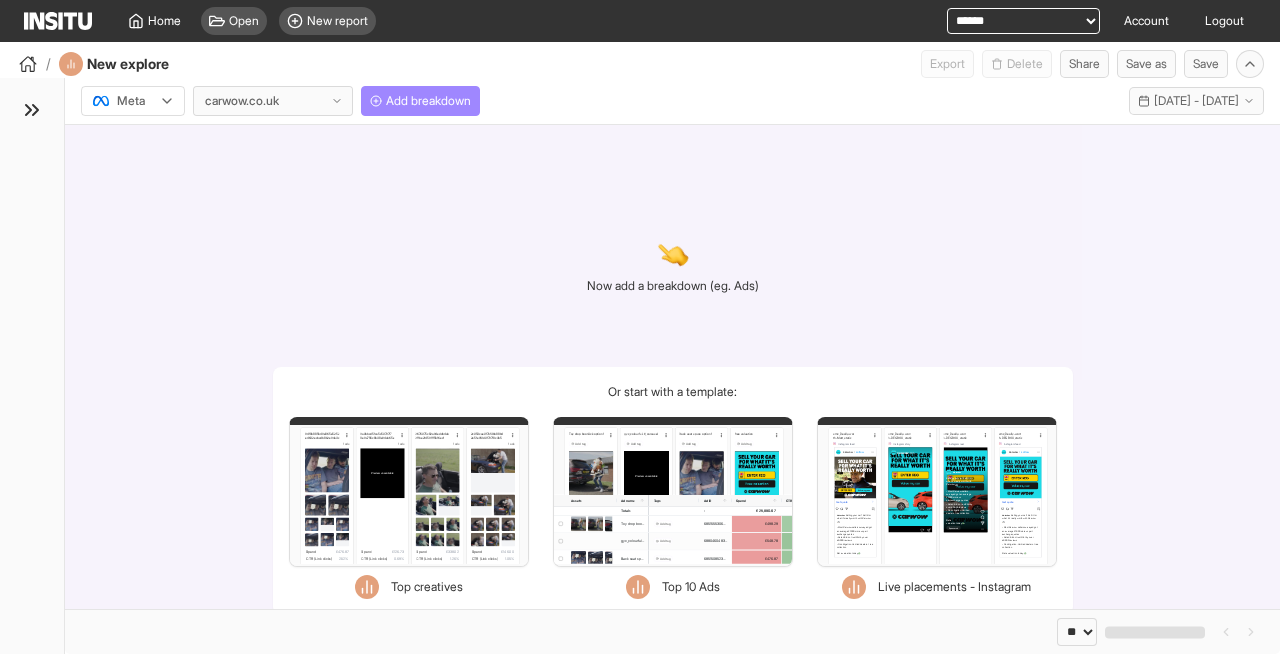 click on "Add breakdown" at bounding box center [428, 101] 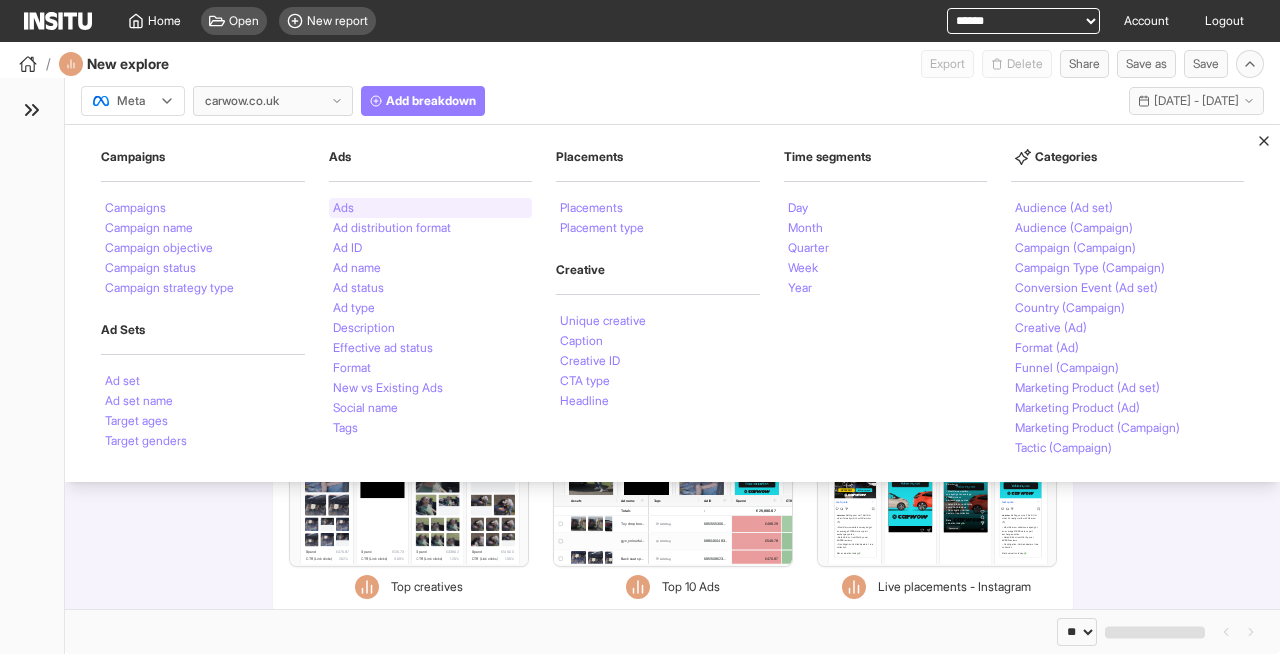 click on "Ads" at bounding box center [431, 208] 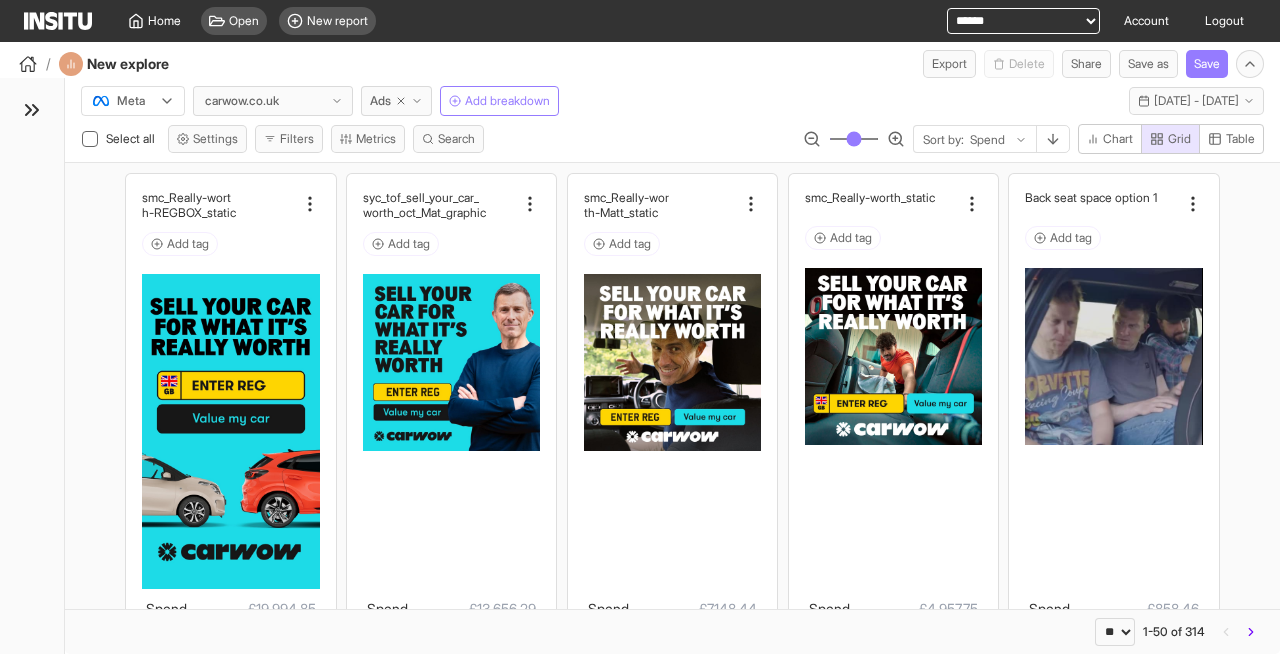 click on "**********" at bounding box center (1023, 21) 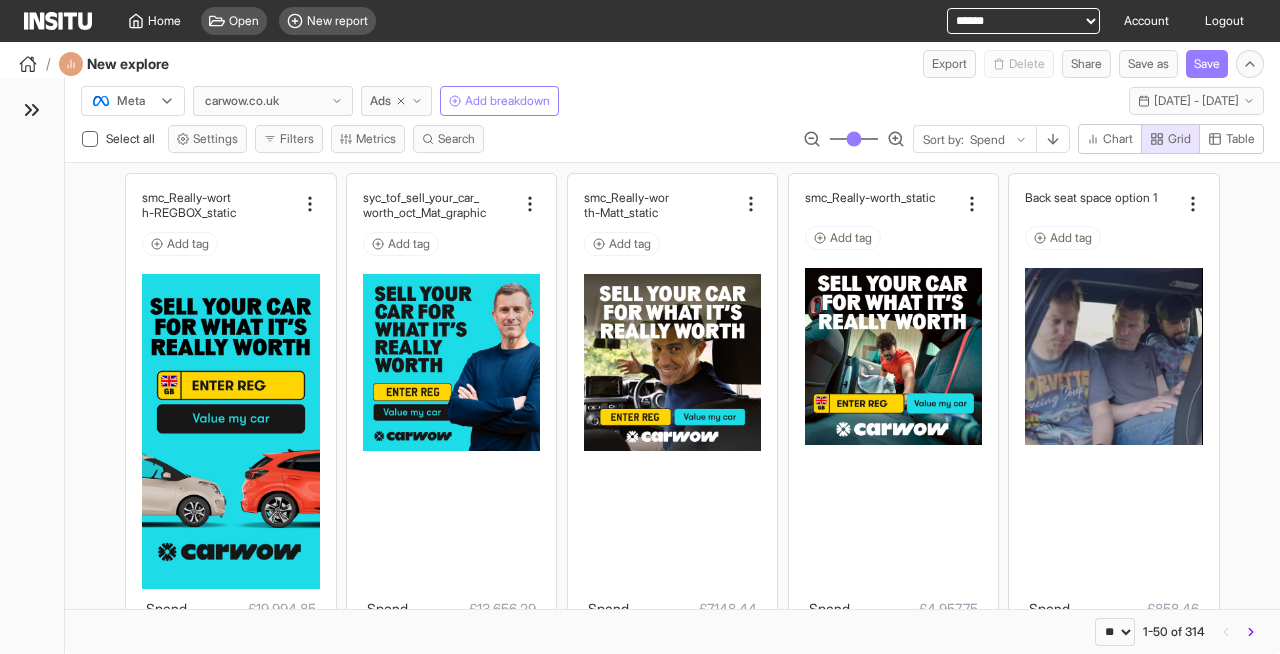 select on "**********" 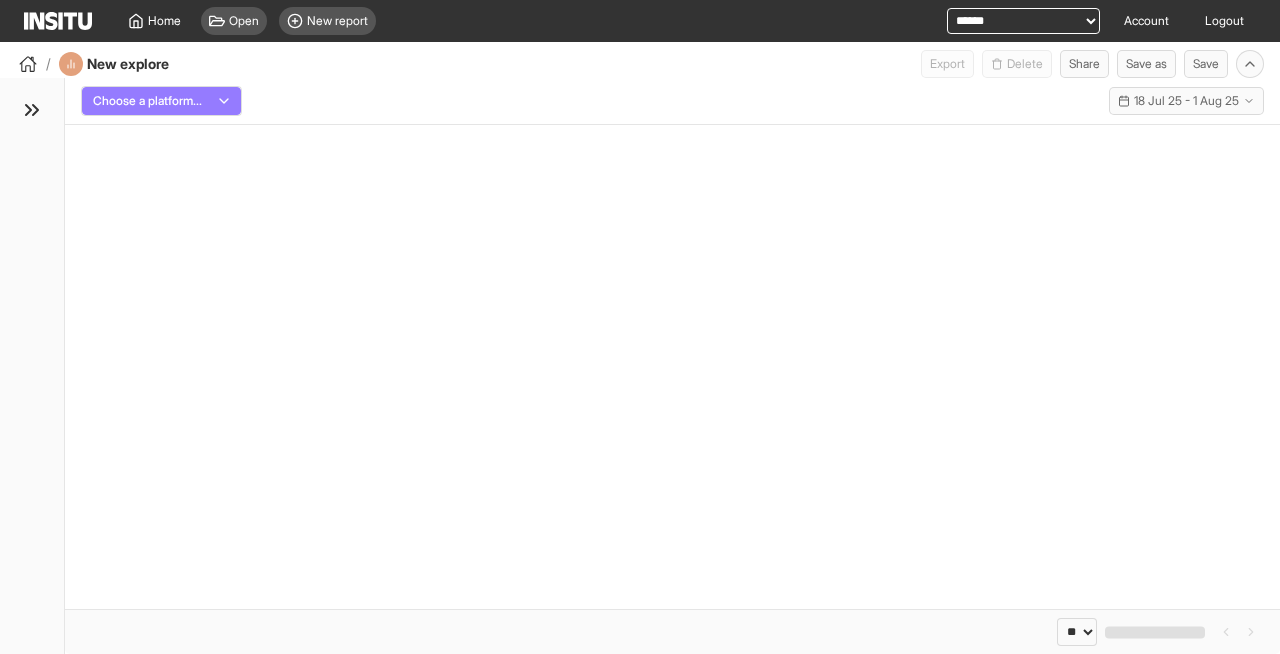 select on "**" 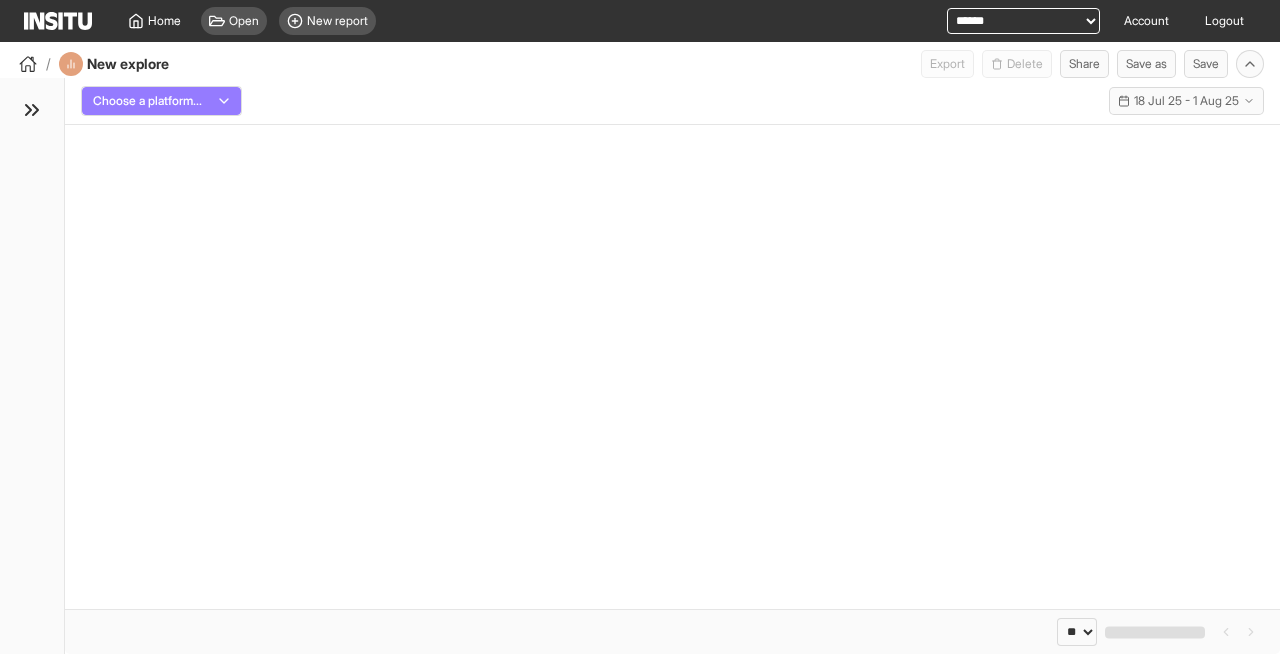 scroll, scrollTop: 0, scrollLeft: 0, axis: both 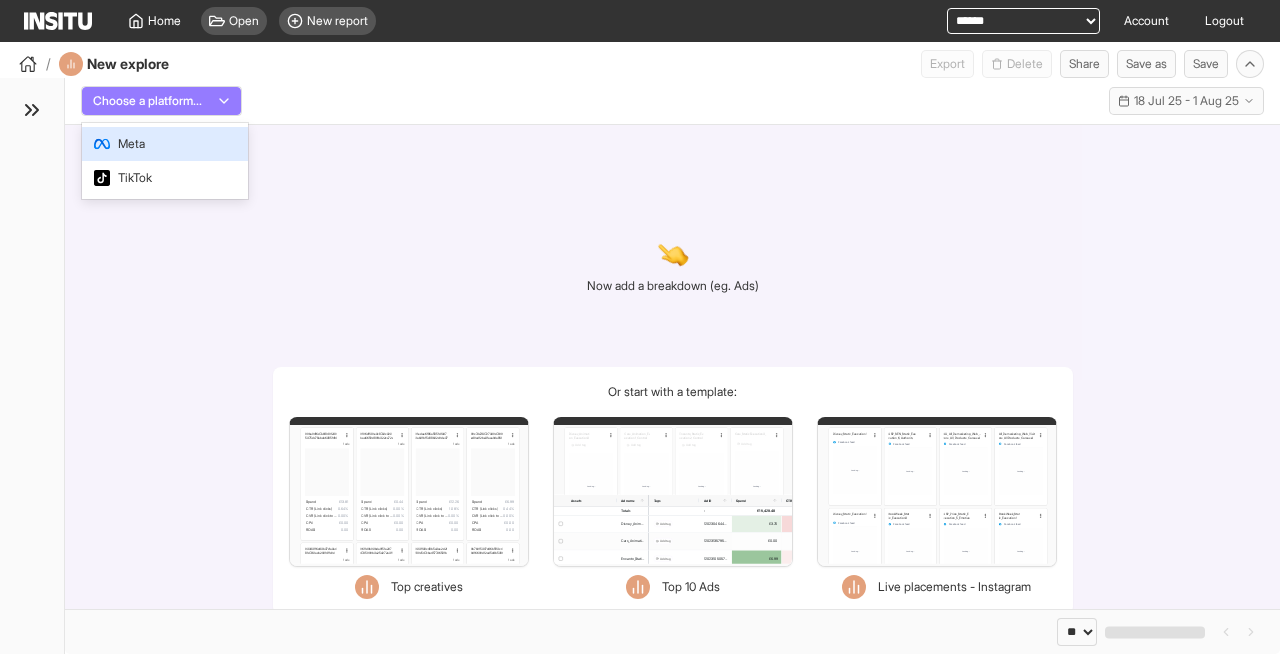click at bounding box center (147, 101) 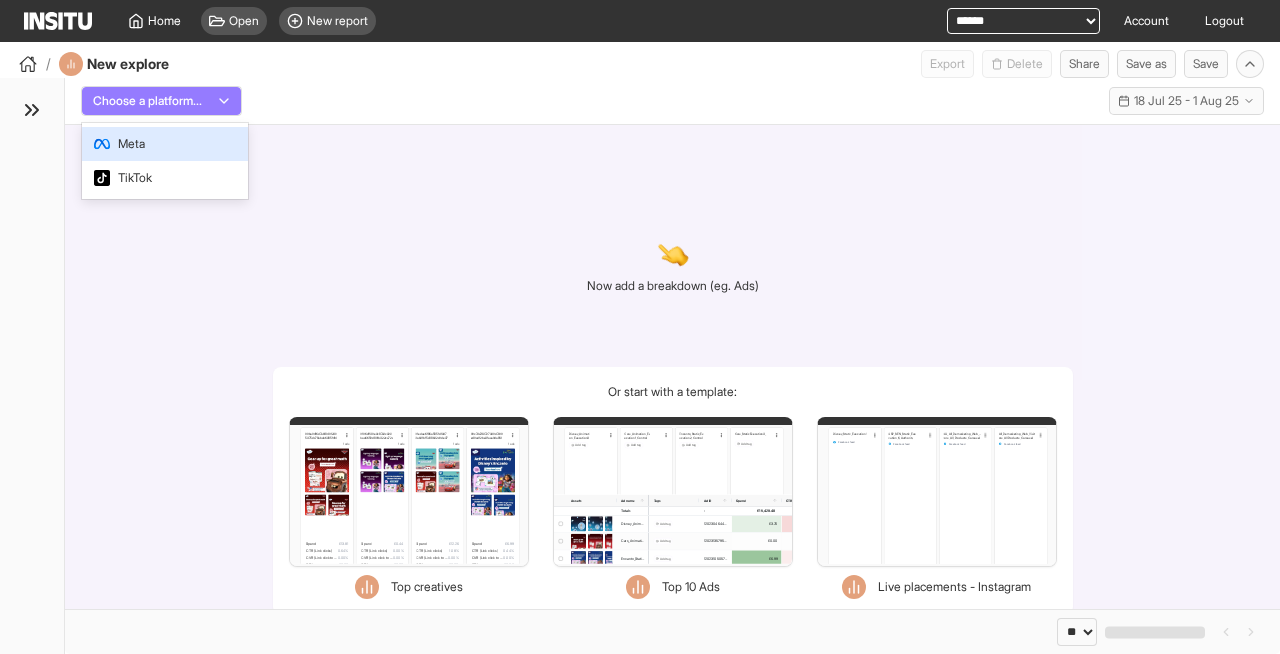 click on "Meta" at bounding box center (165, 144) 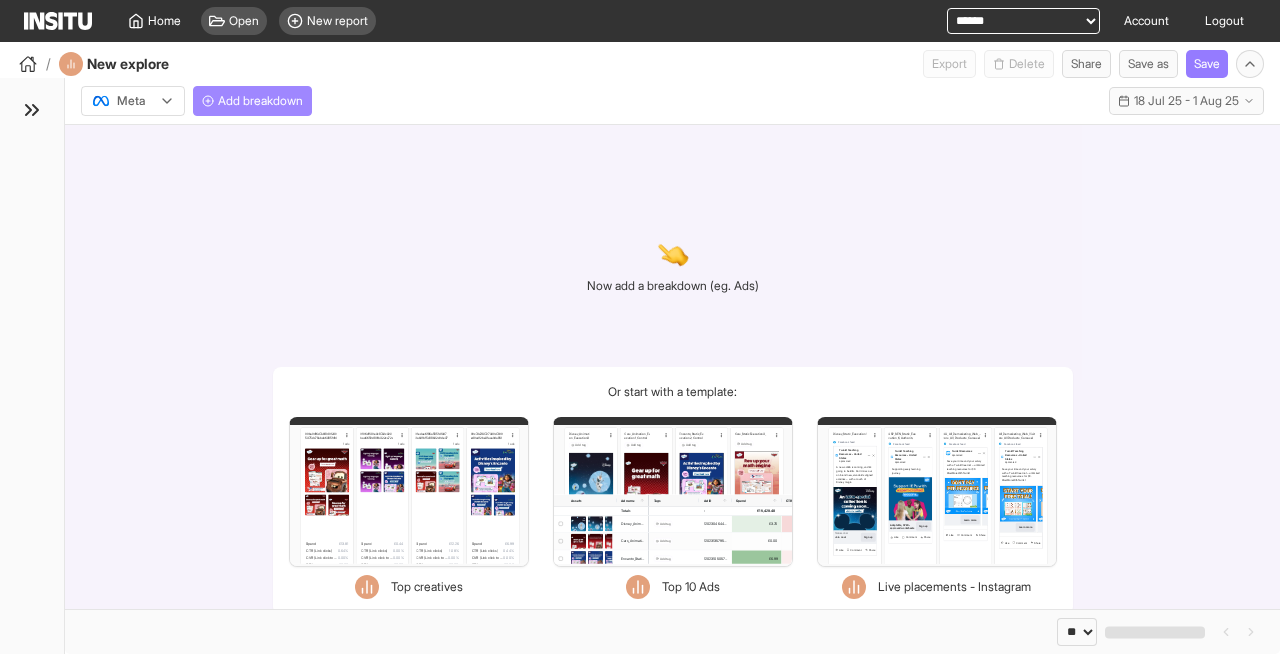 click on "Add breakdown" at bounding box center (260, 101) 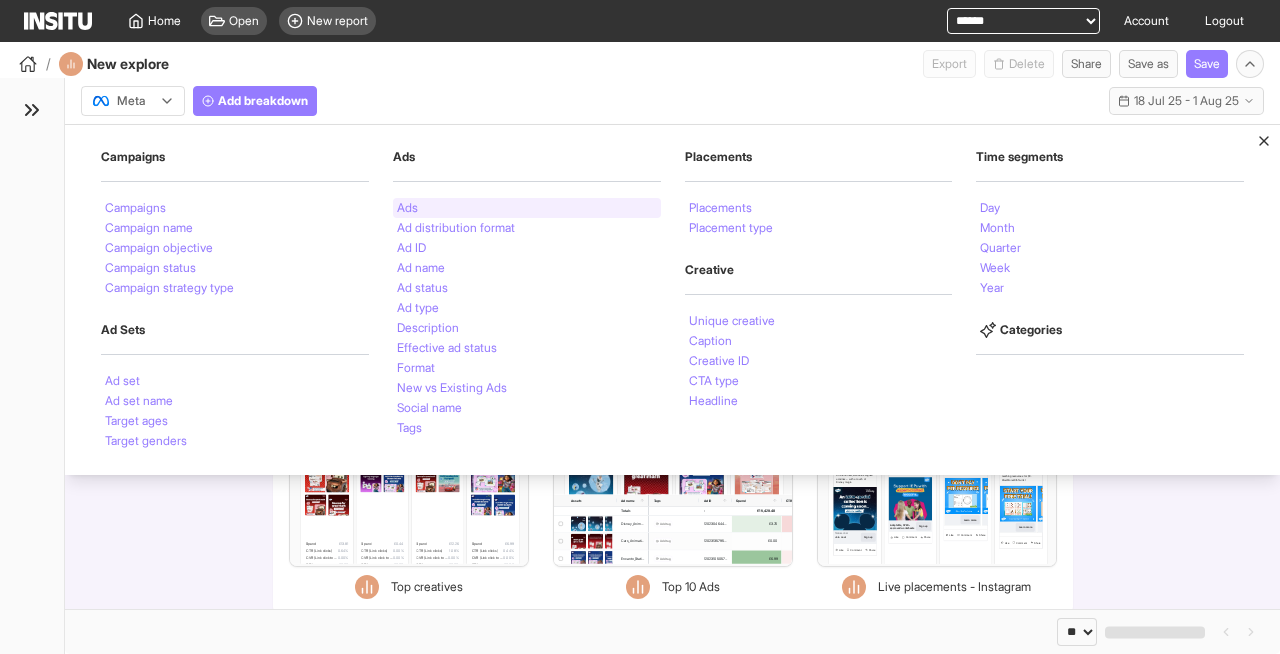 click on "Ads" at bounding box center (407, 208) 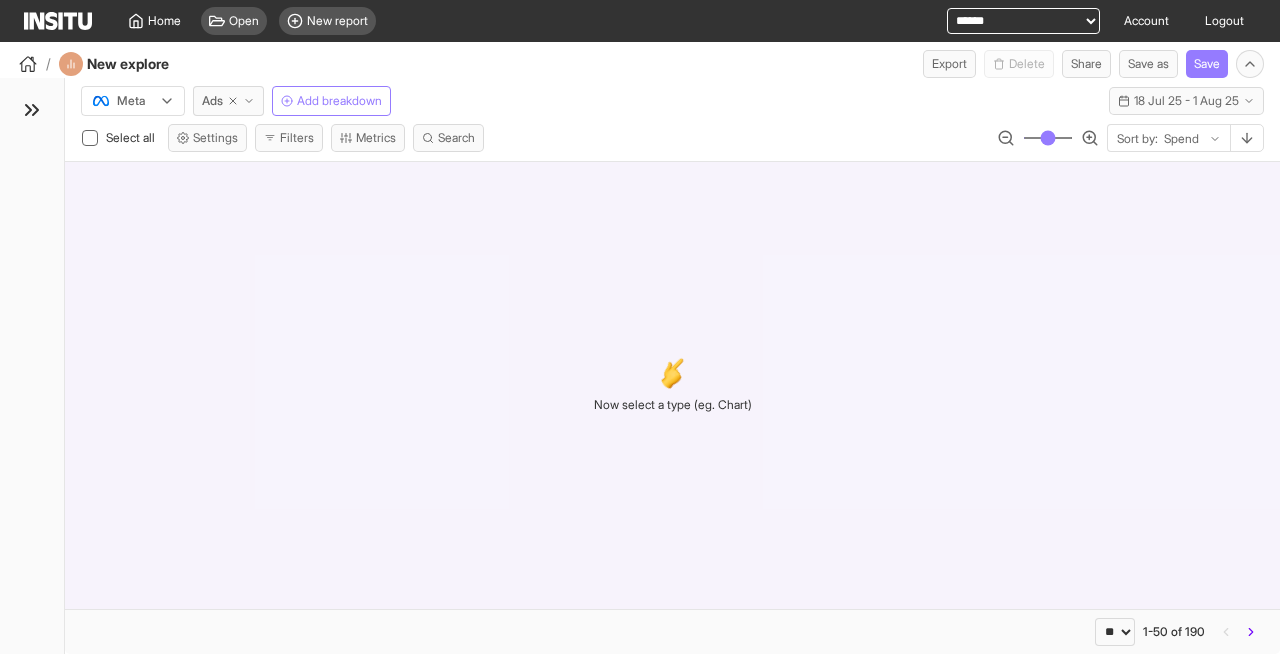 click on "**********" at bounding box center [1023, 21] 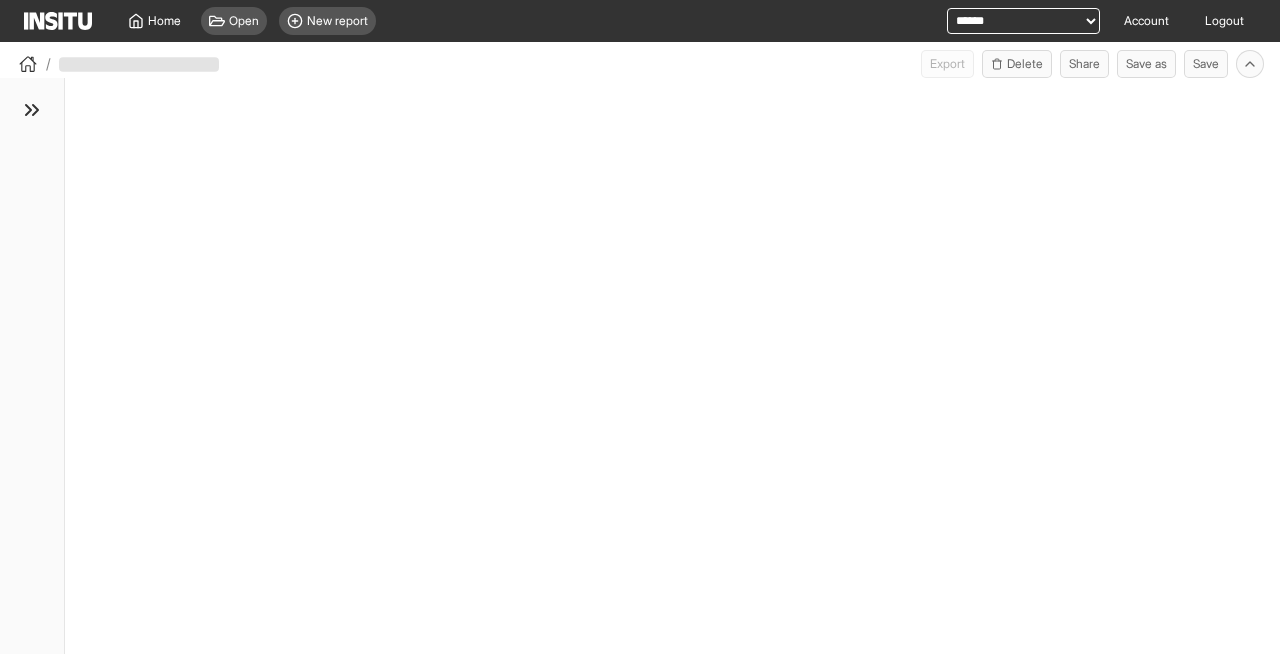 scroll, scrollTop: 0, scrollLeft: 0, axis: both 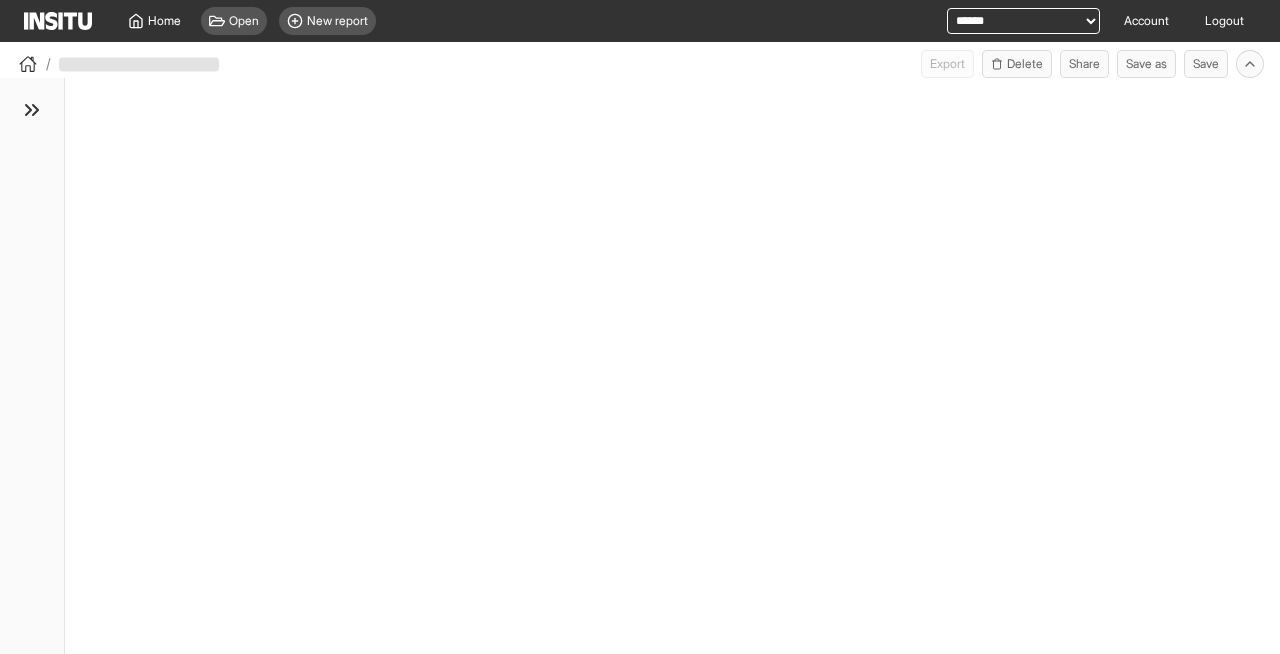 select on "**" 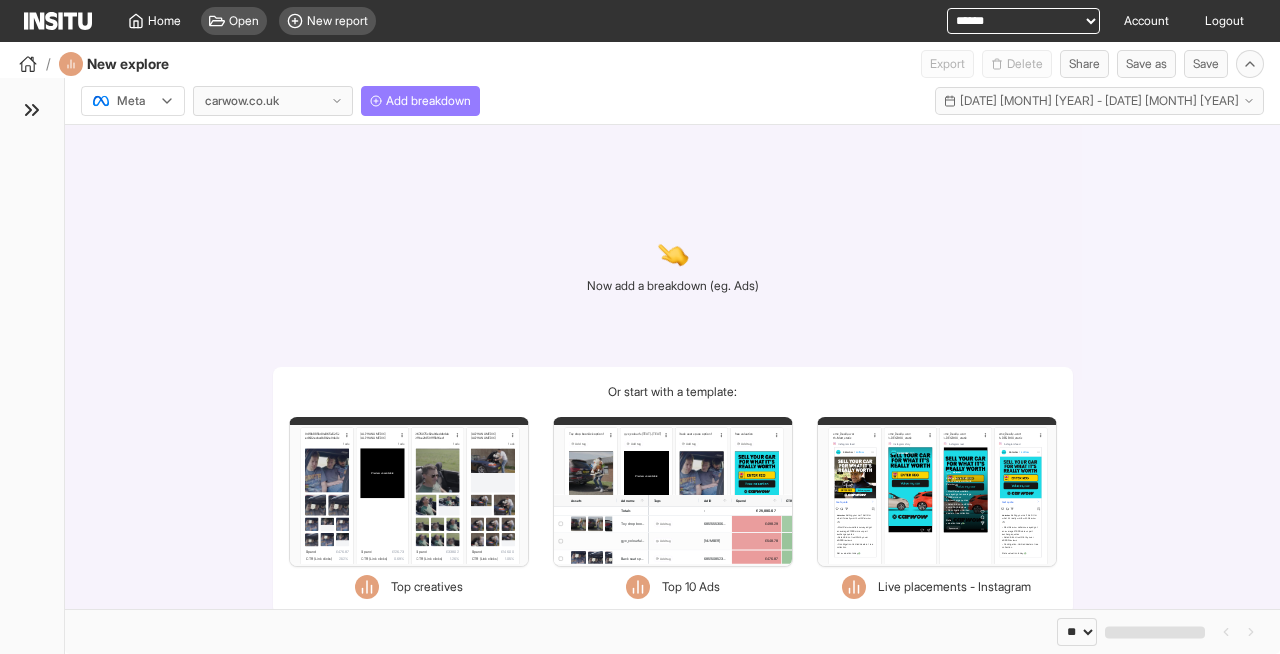 click on "**********" at bounding box center (1023, 21) 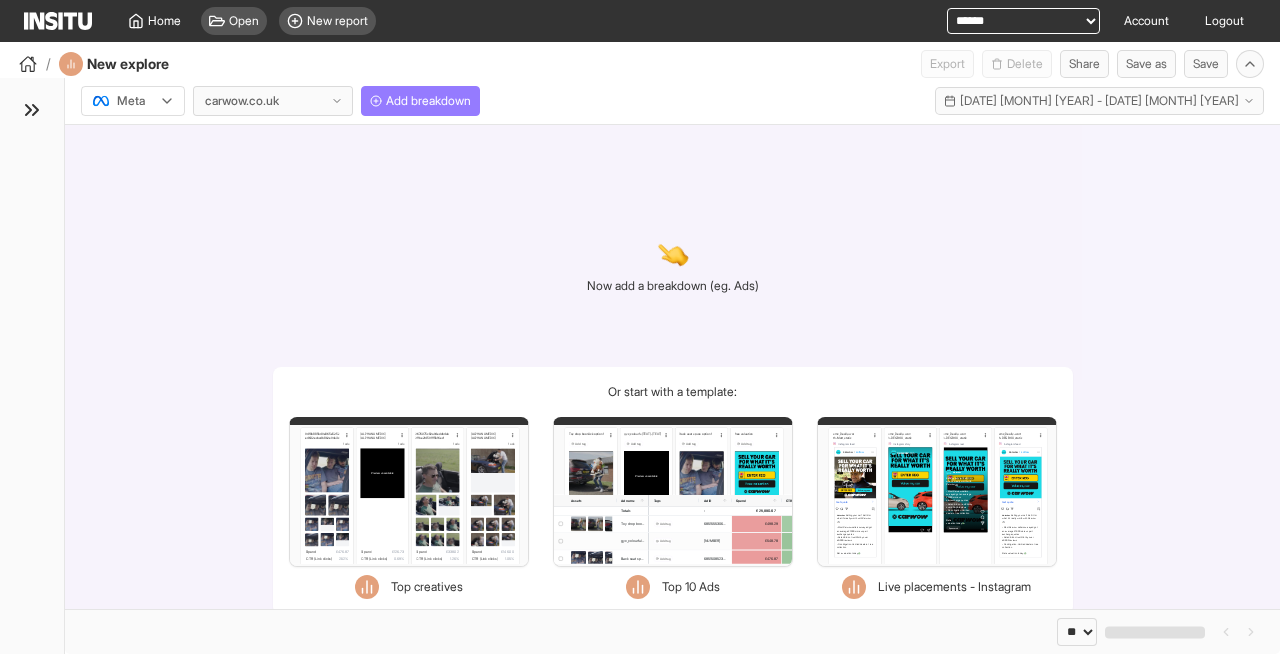 select on "**********" 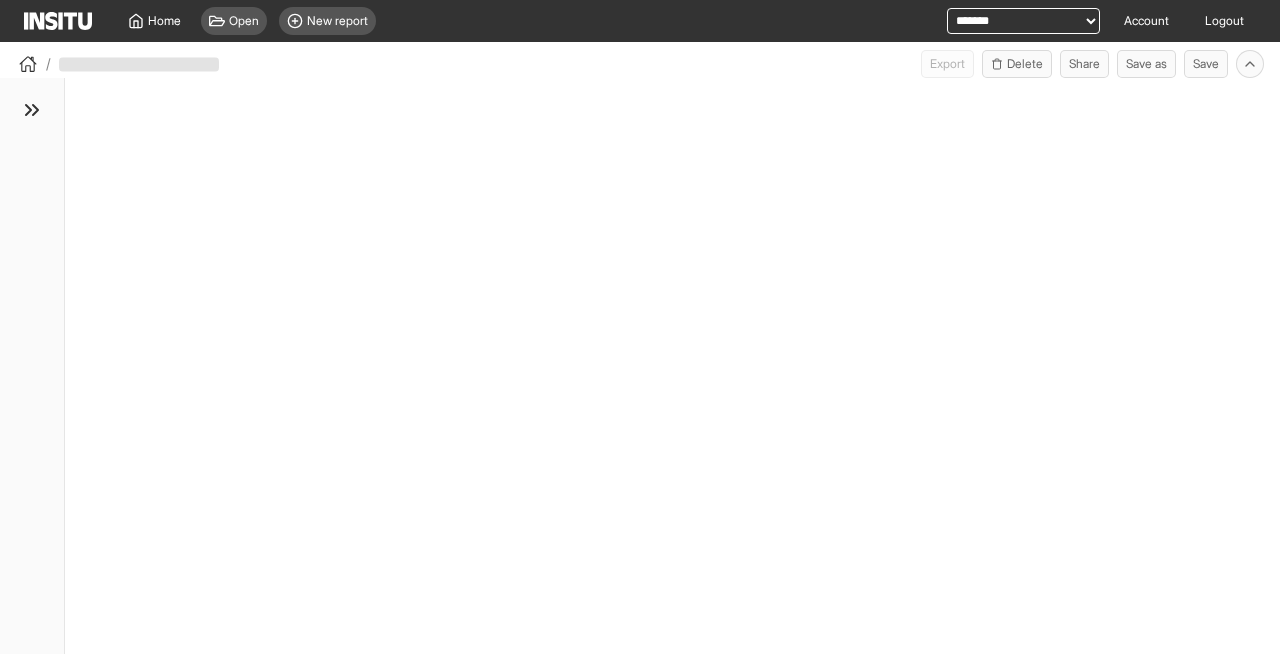 scroll, scrollTop: 0, scrollLeft: 0, axis: both 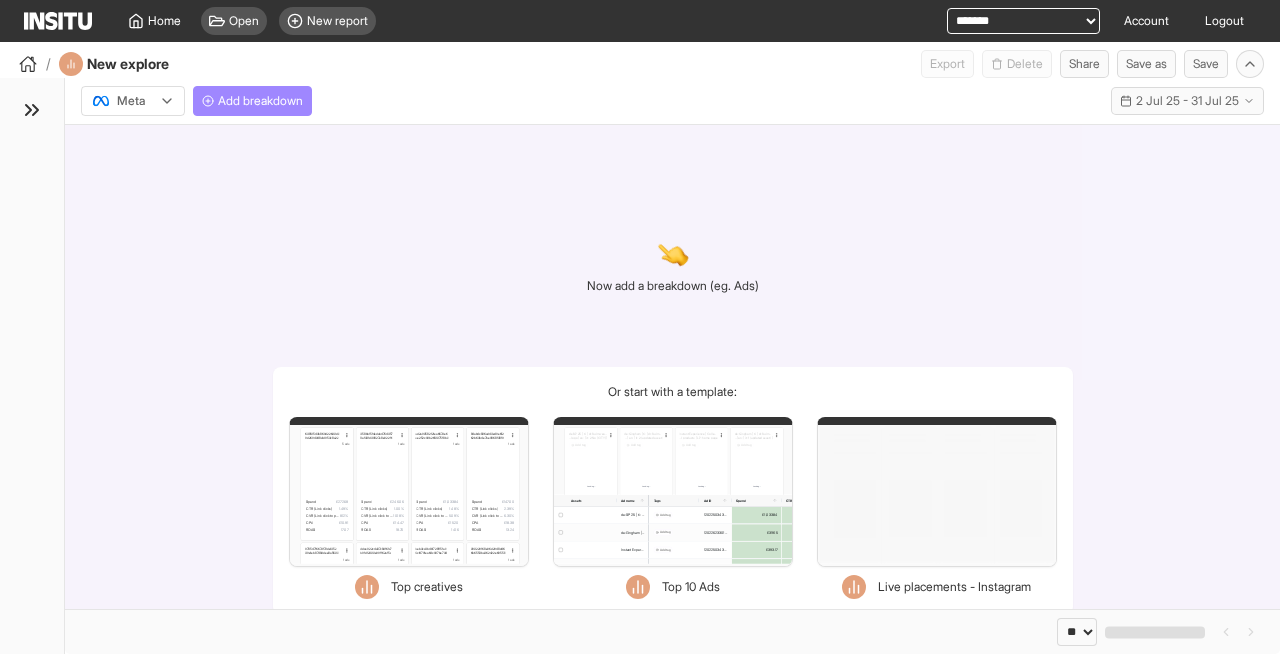 click on "Add breakdown" at bounding box center (260, 101) 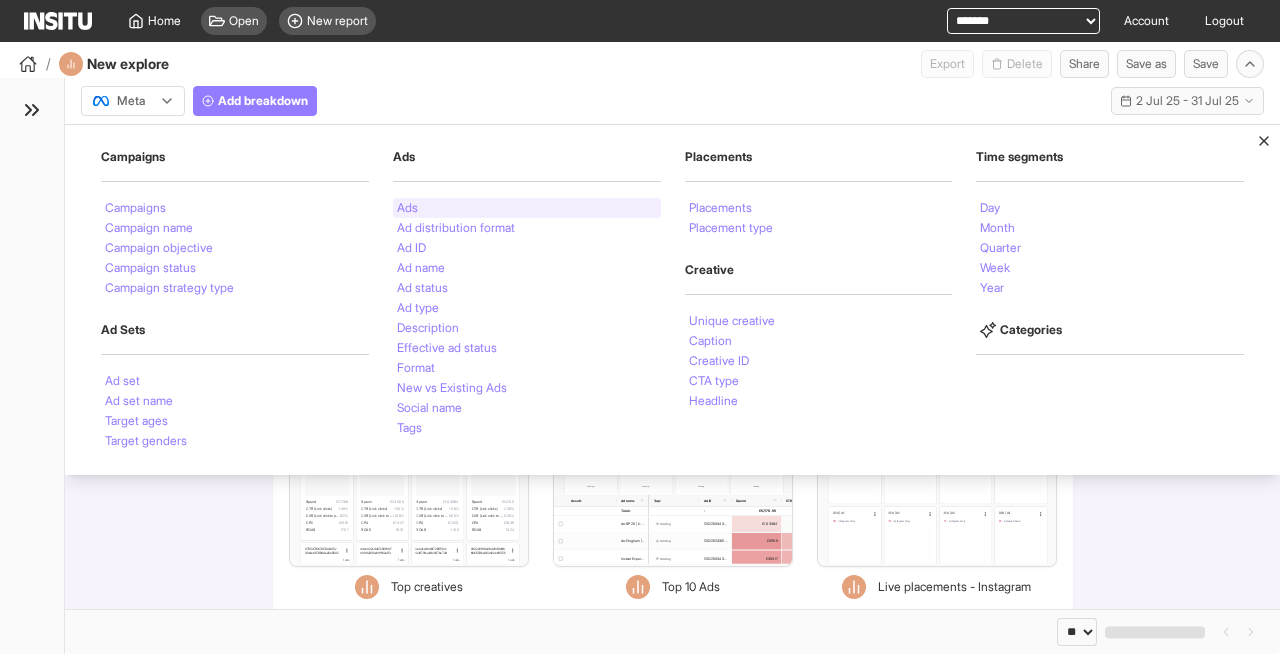 click on "Ads" at bounding box center [407, 208] 